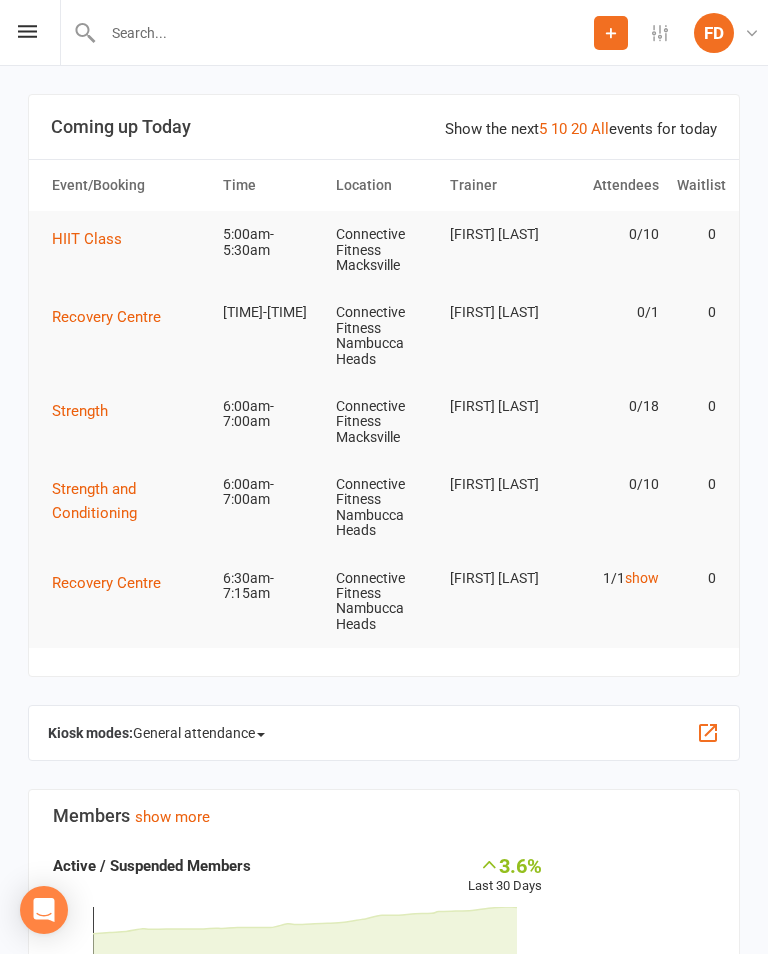 scroll, scrollTop: 0, scrollLeft: 0, axis: both 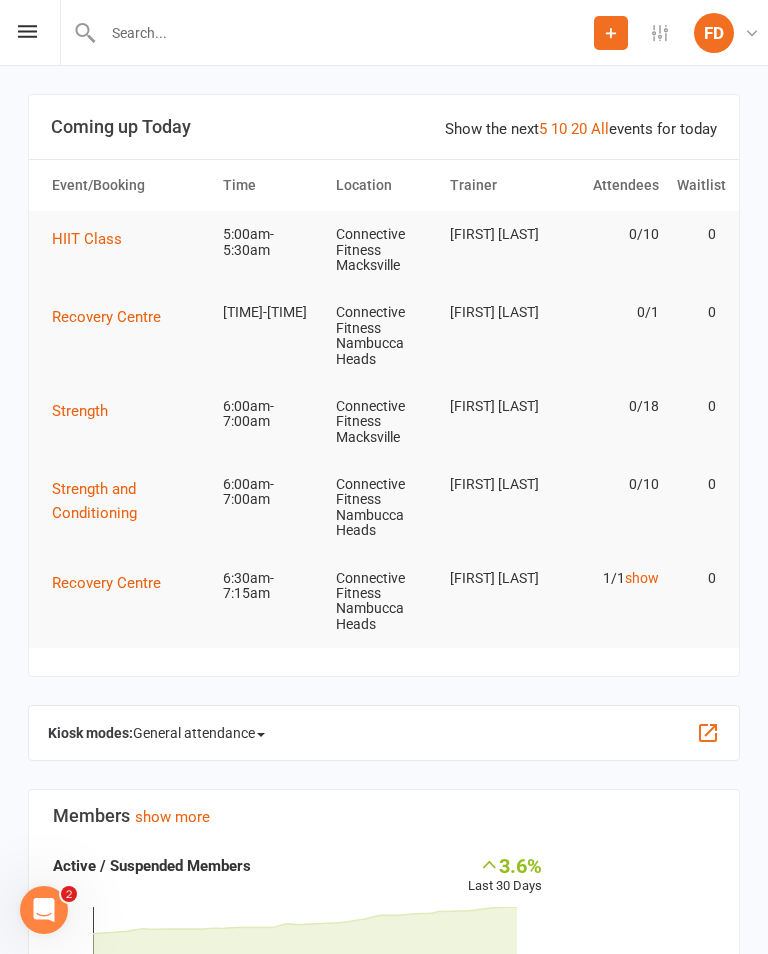 click 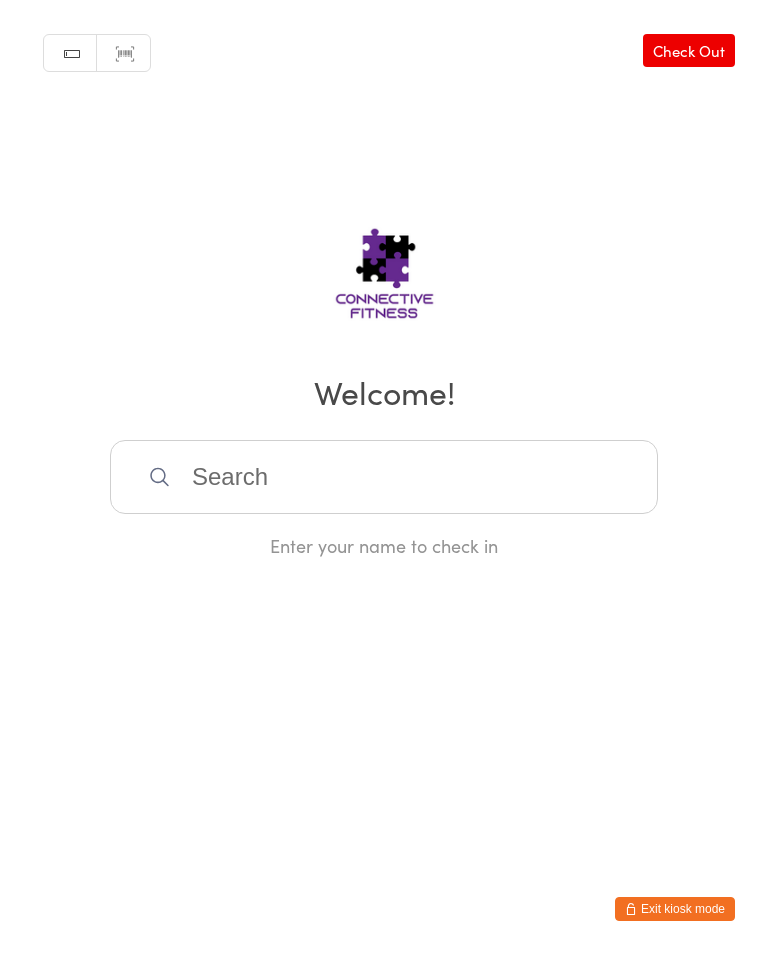scroll, scrollTop: 0, scrollLeft: 0, axis: both 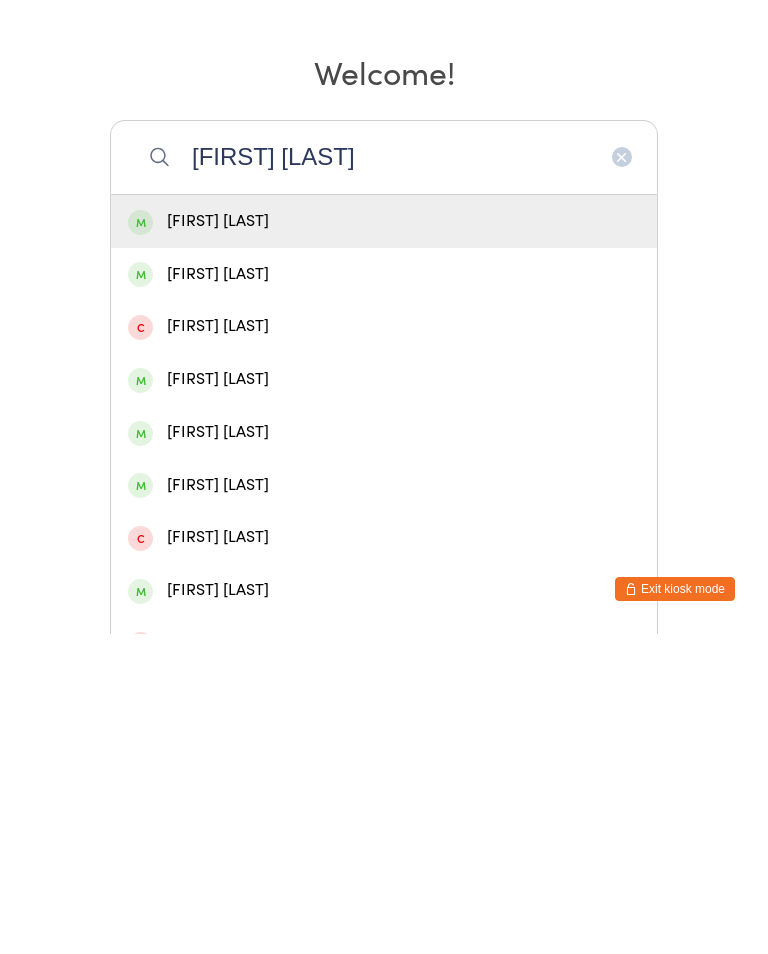 type on "[FIRST] [LAST]" 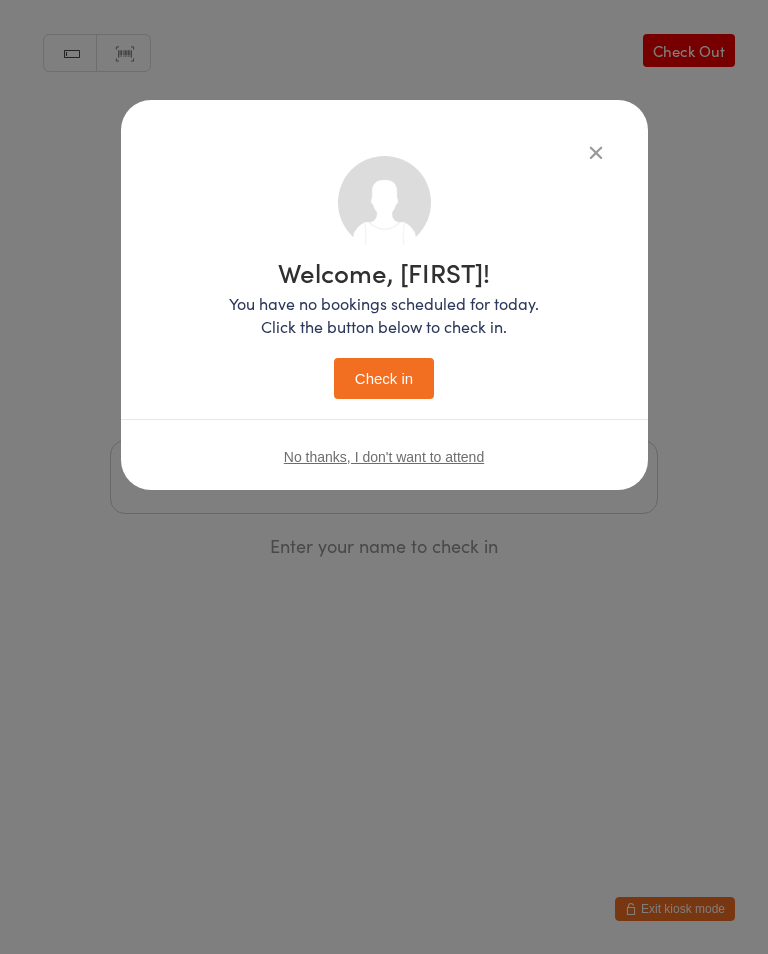 click on "Check in" at bounding box center [384, 378] 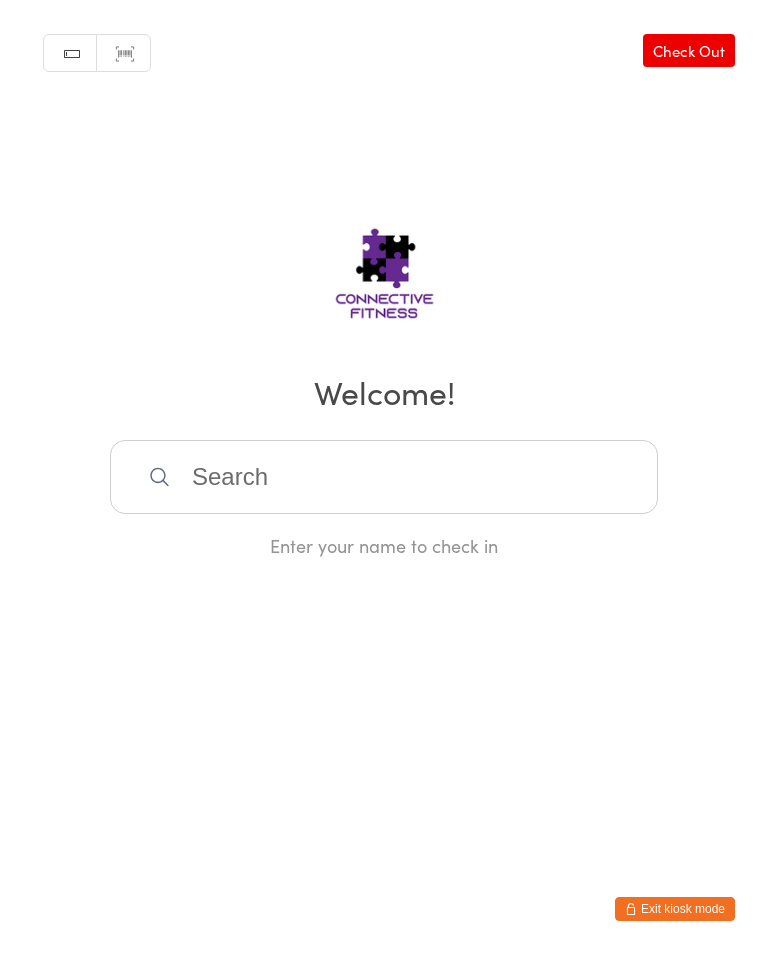 click at bounding box center [384, 477] 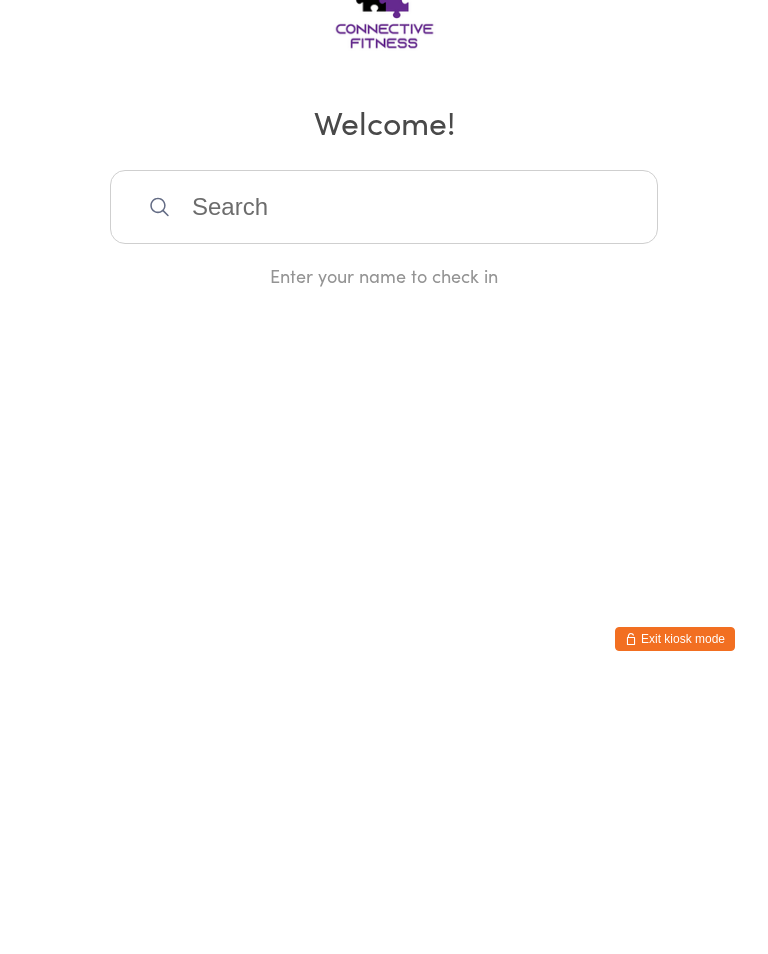 scroll, scrollTop: 0, scrollLeft: 0, axis: both 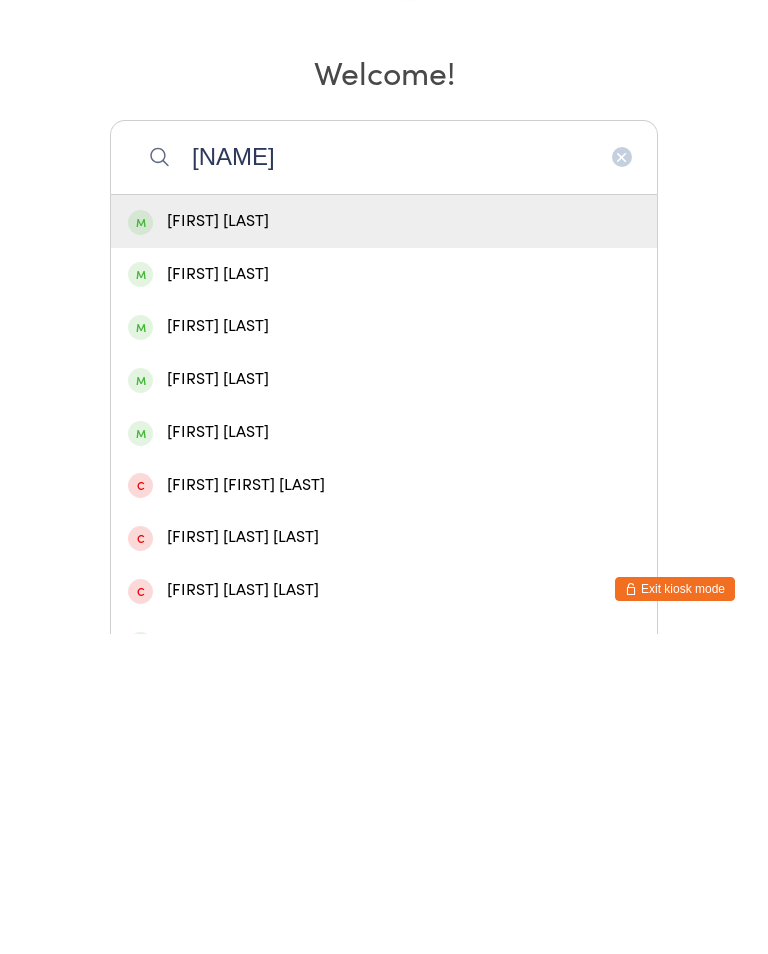 type on "[NAME]" 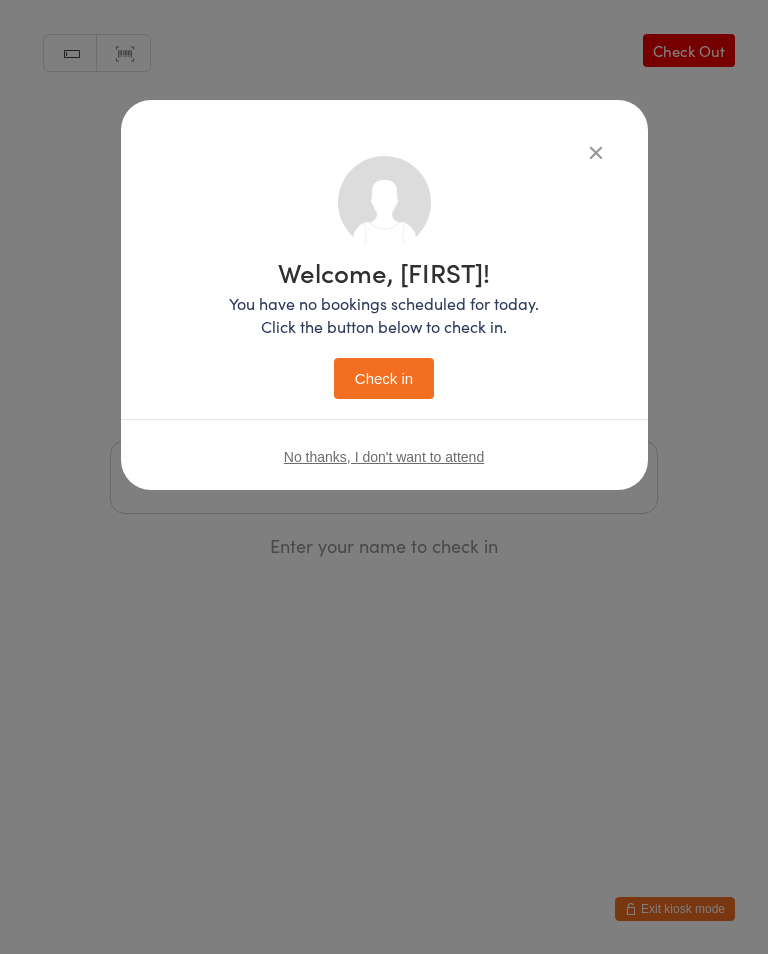 click on "Check in" at bounding box center [384, 378] 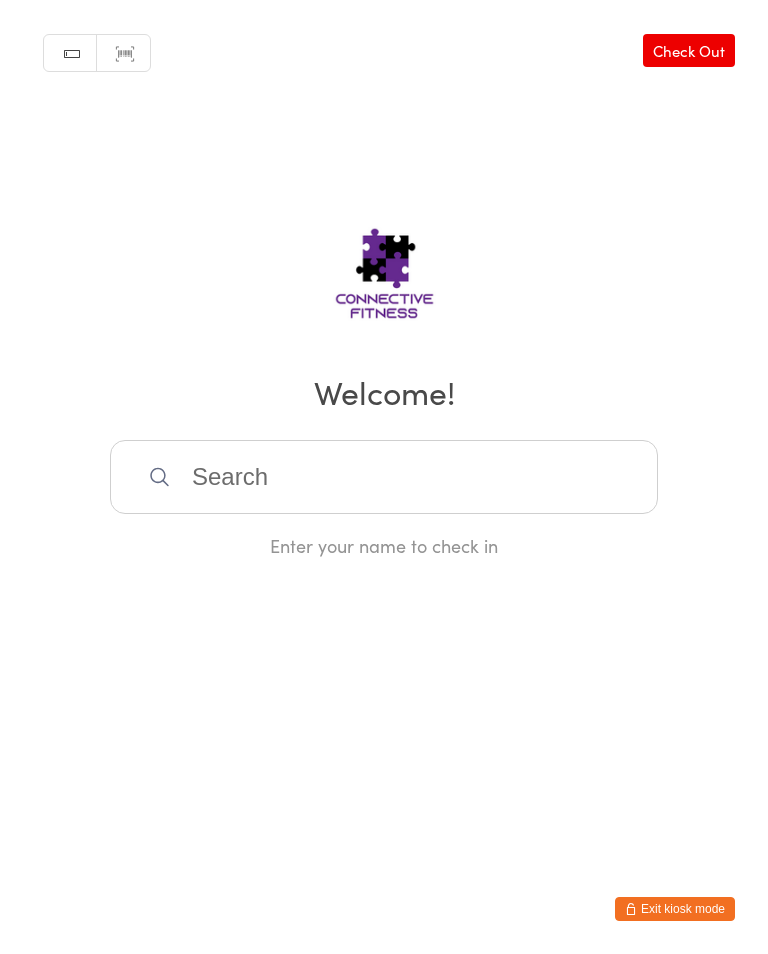 click at bounding box center [384, 477] 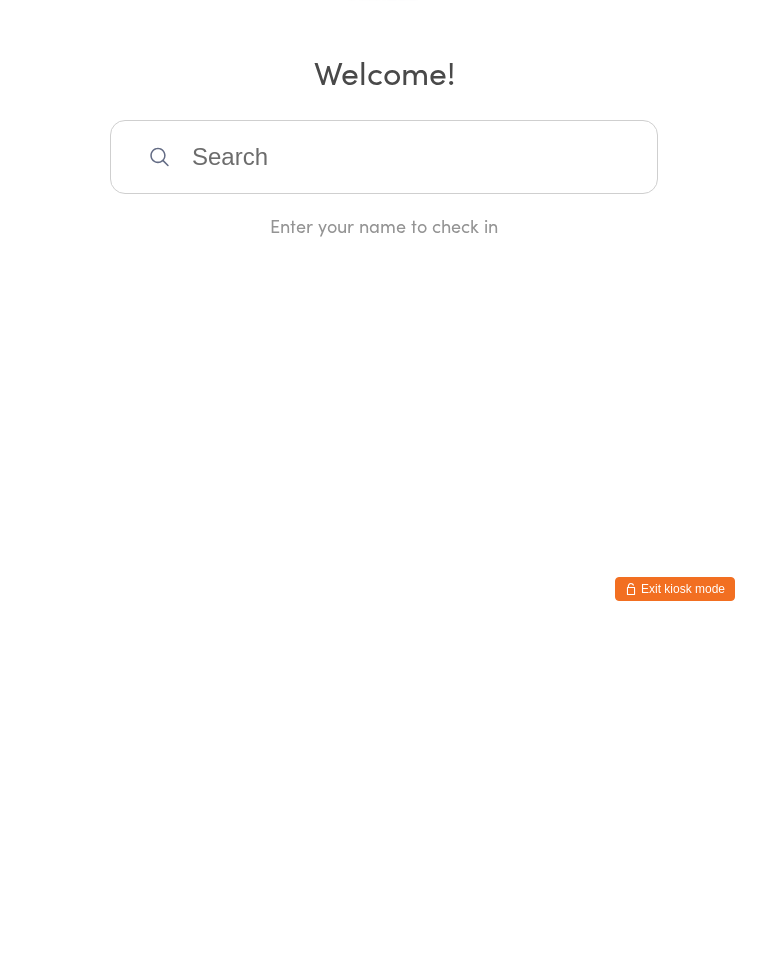 scroll, scrollTop: 0, scrollLeft: 0, axis: both 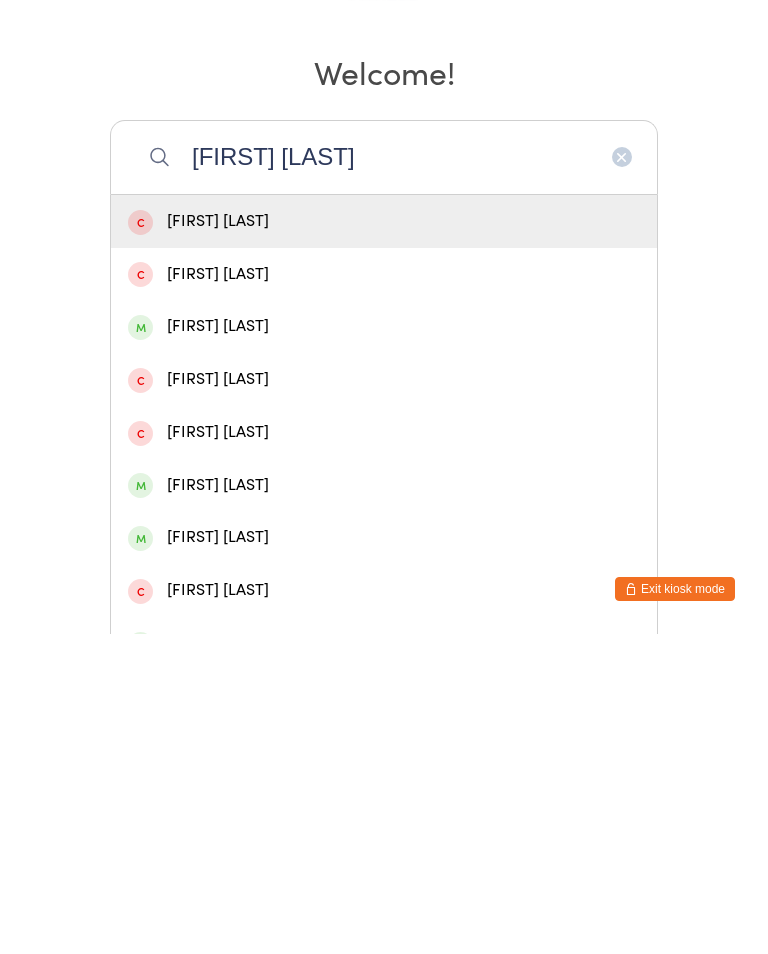 type on "[FIRST] [LAST]" 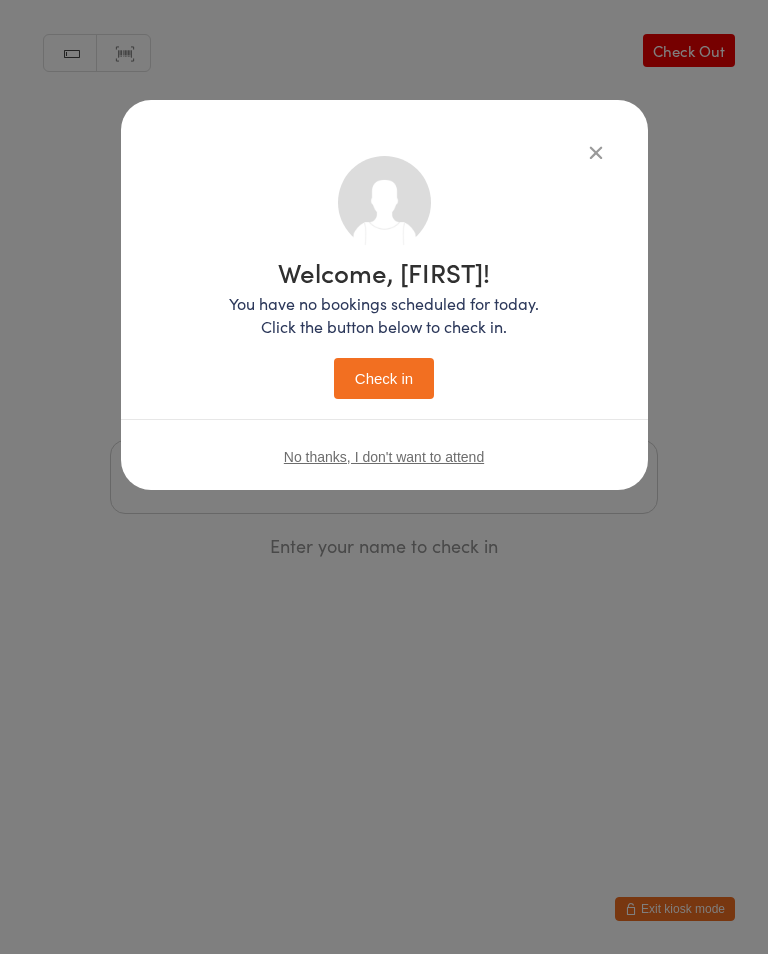 click on "Check in" at bounding box center (384, 378) 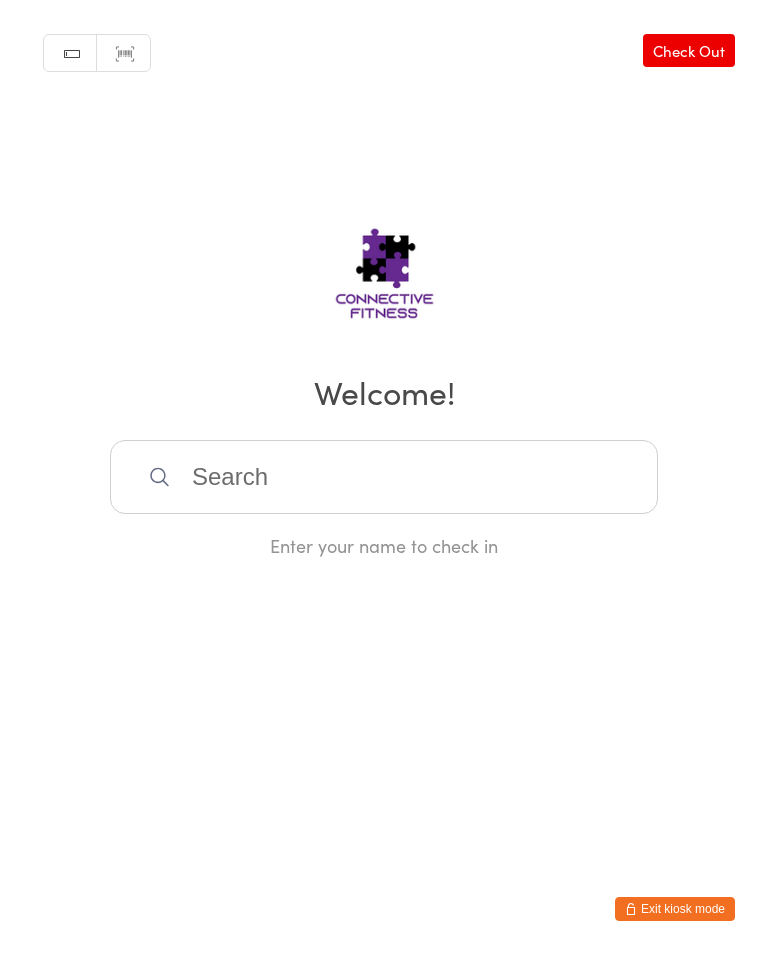 click at bounding box center [384, 477] 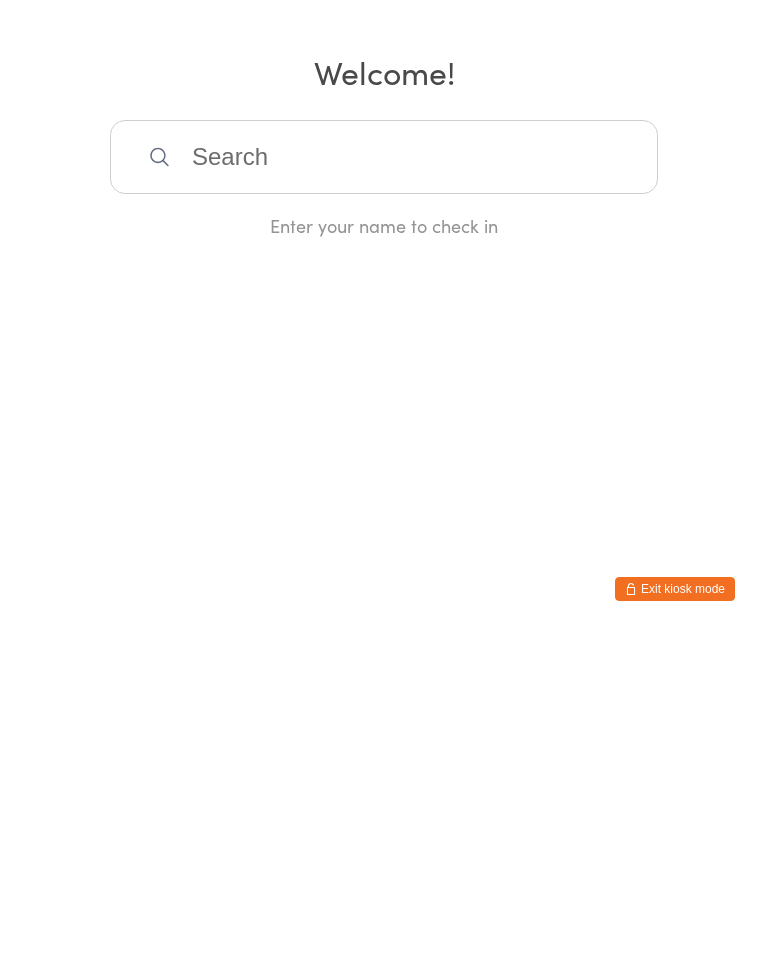 scroll, scrollTop: 0, scrollLeft: 0, axis: both 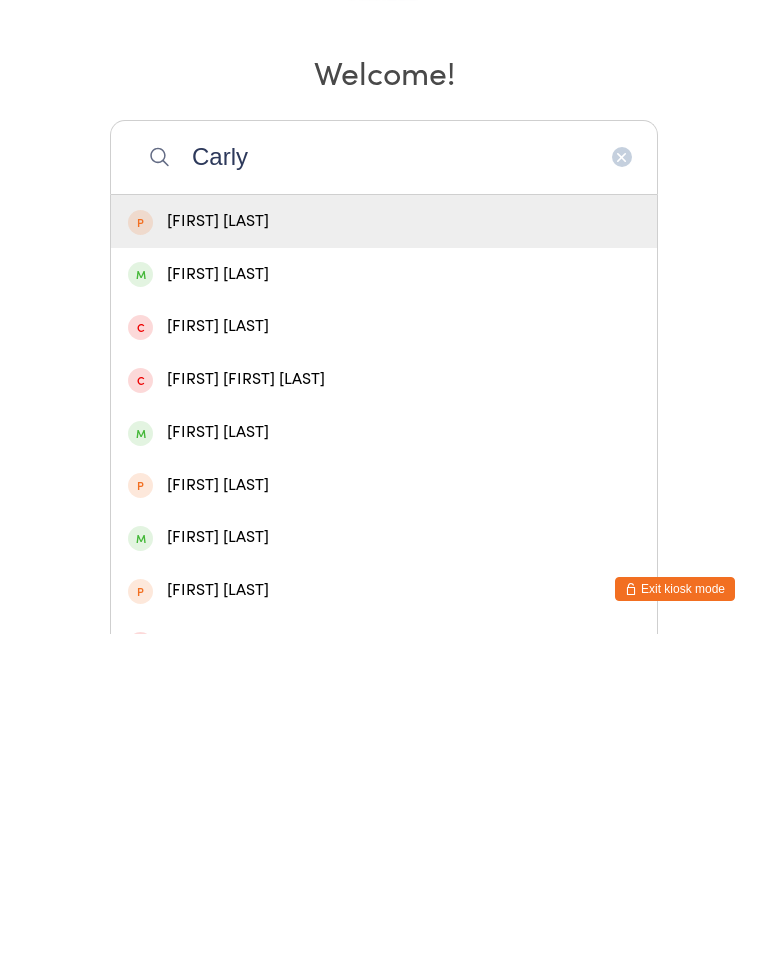 type on "Carly" 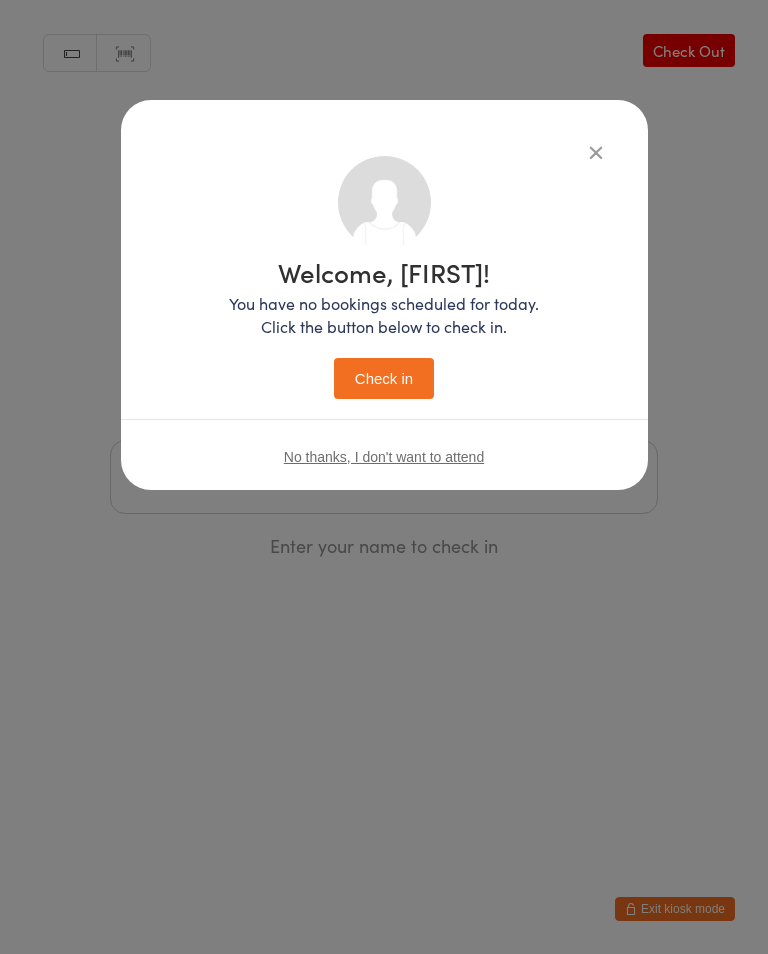 click on "Check in" at bounding box center [384, 378] 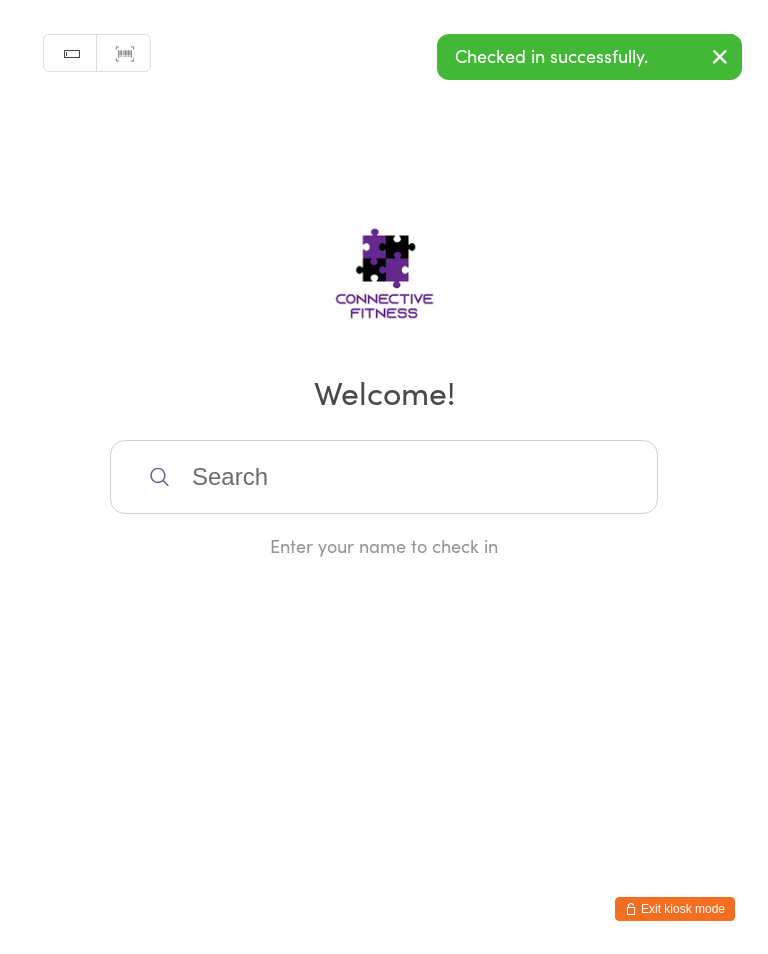 click at bounding box center [384, 477] 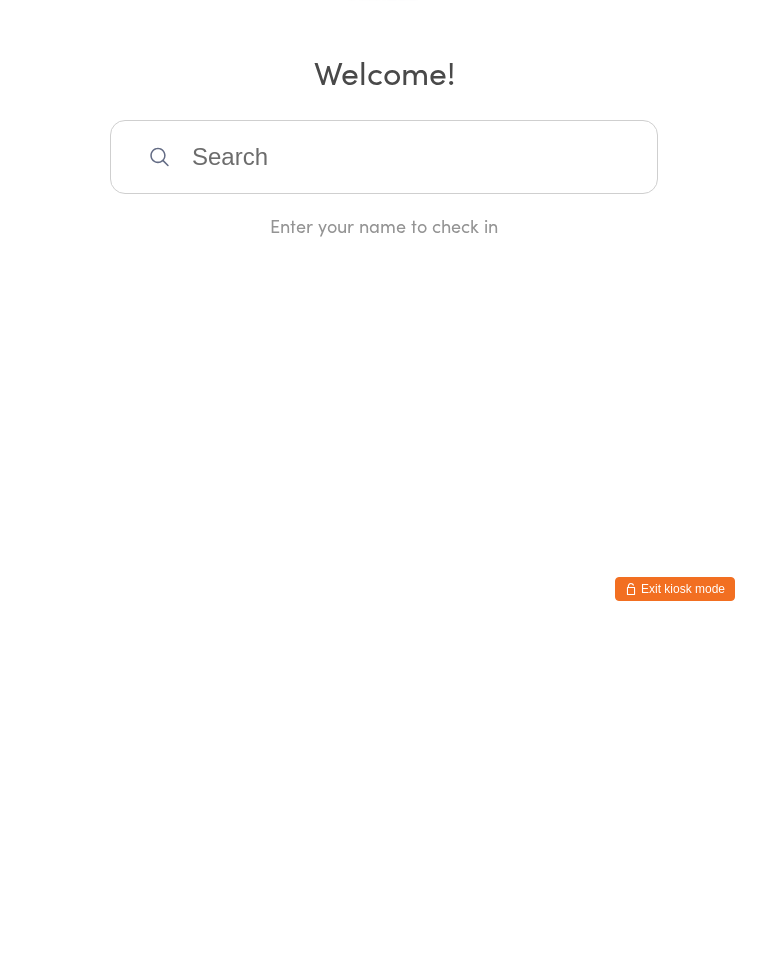 scroll, scrollTop: 0, scrollLeft: 0, axis: both 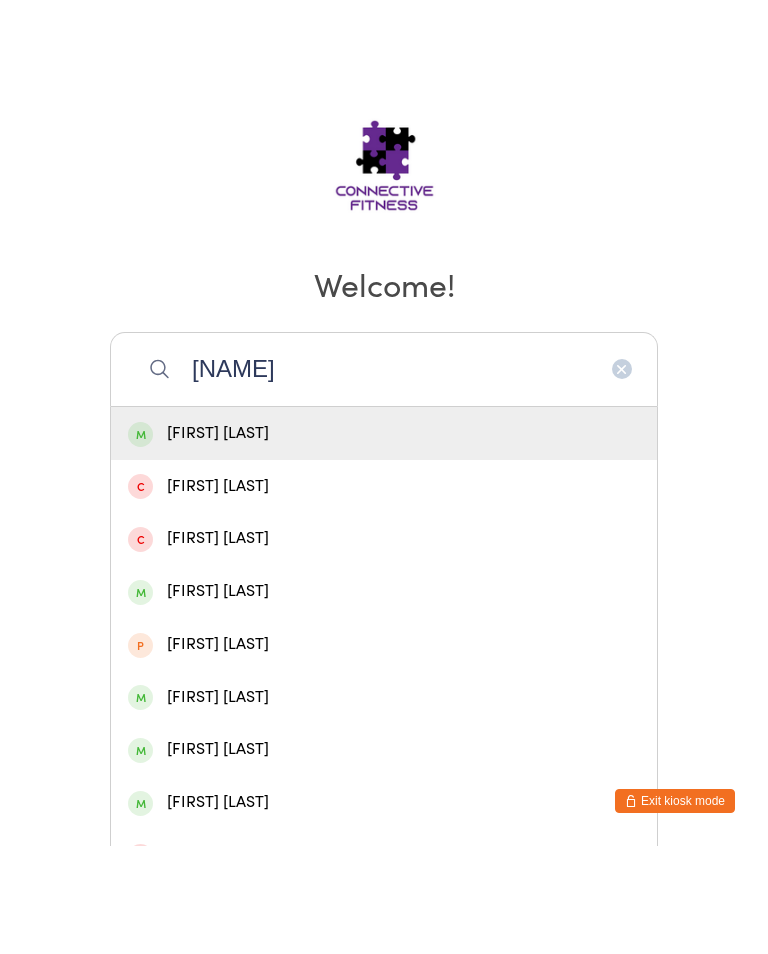 type on "[NAME]" 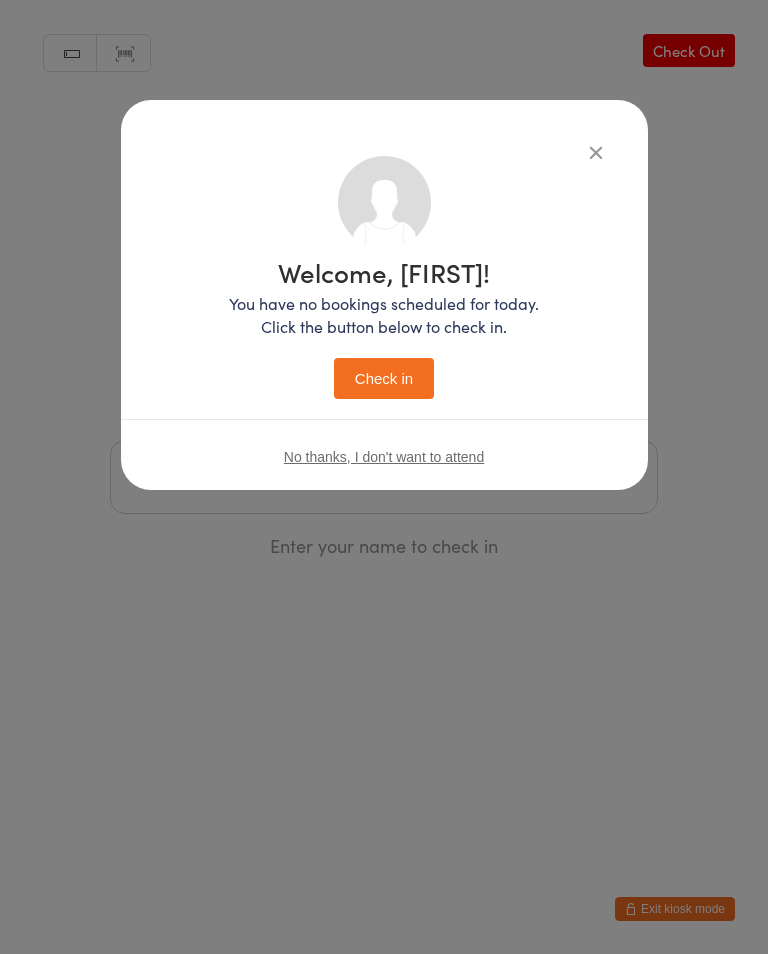 click on "Check in" at bounding box center [384, 378] 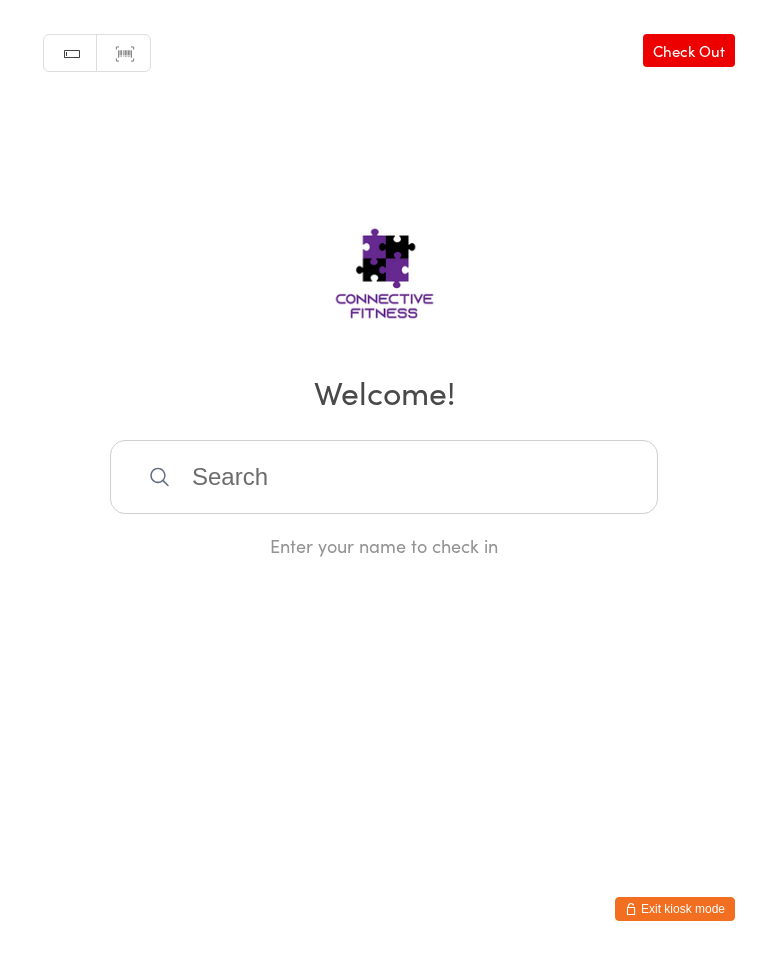 click at bounding box center (384, 477) 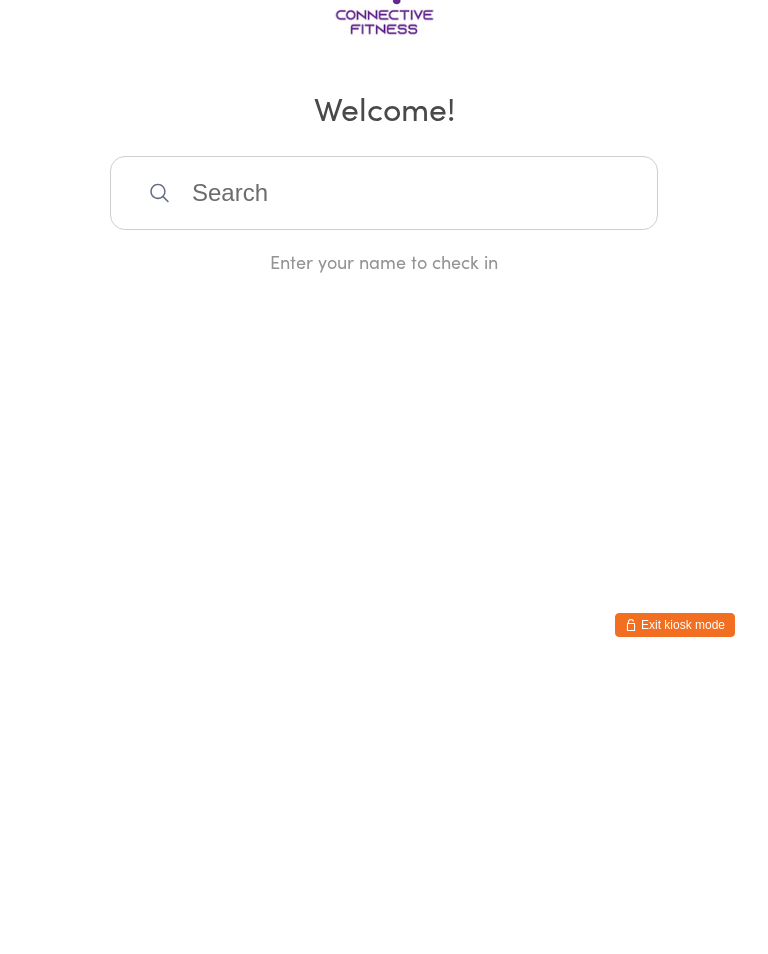 scroll, scrollTop: 0, scrollLeft: 0, axis: both 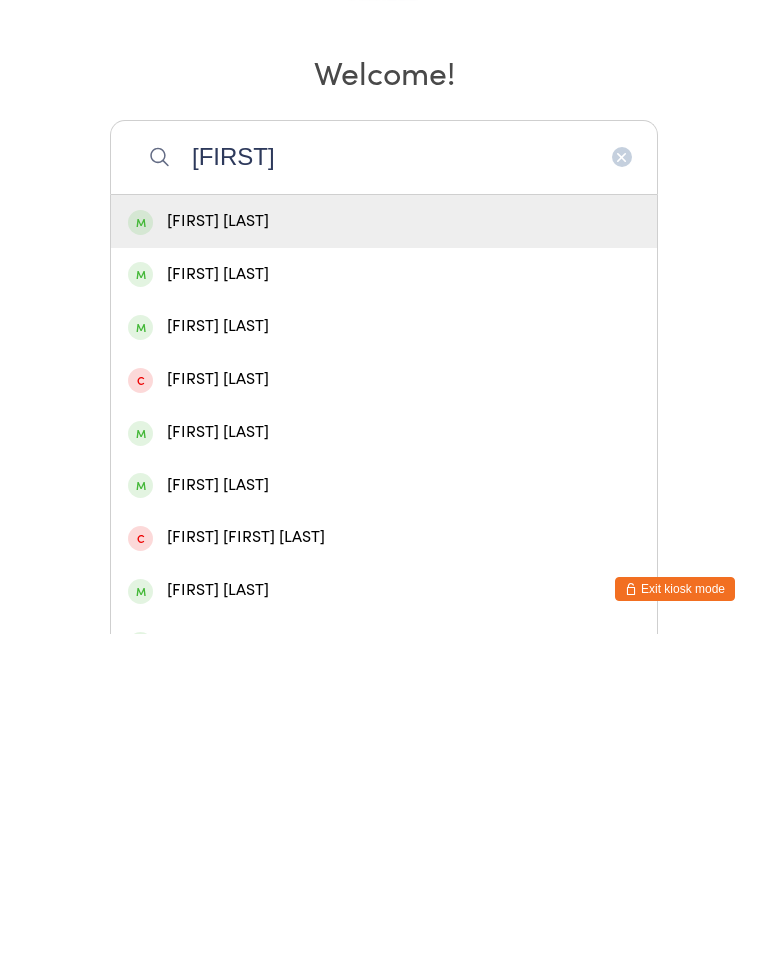 type on "[FIRST]" 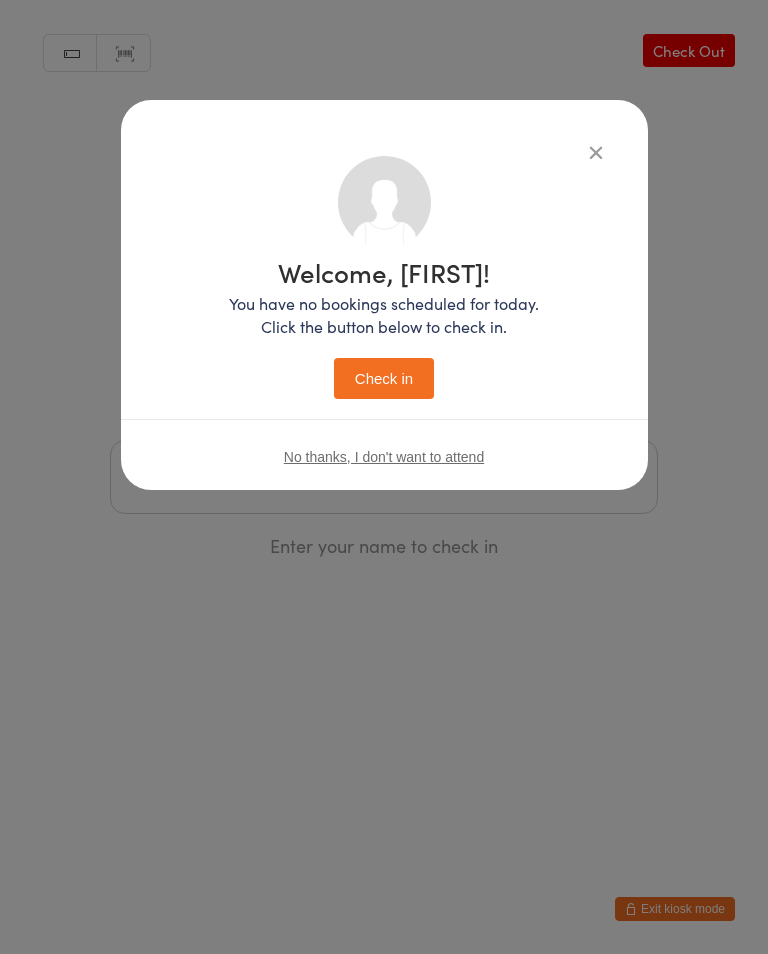 click on "Check in" at bounding box center (384, 378) 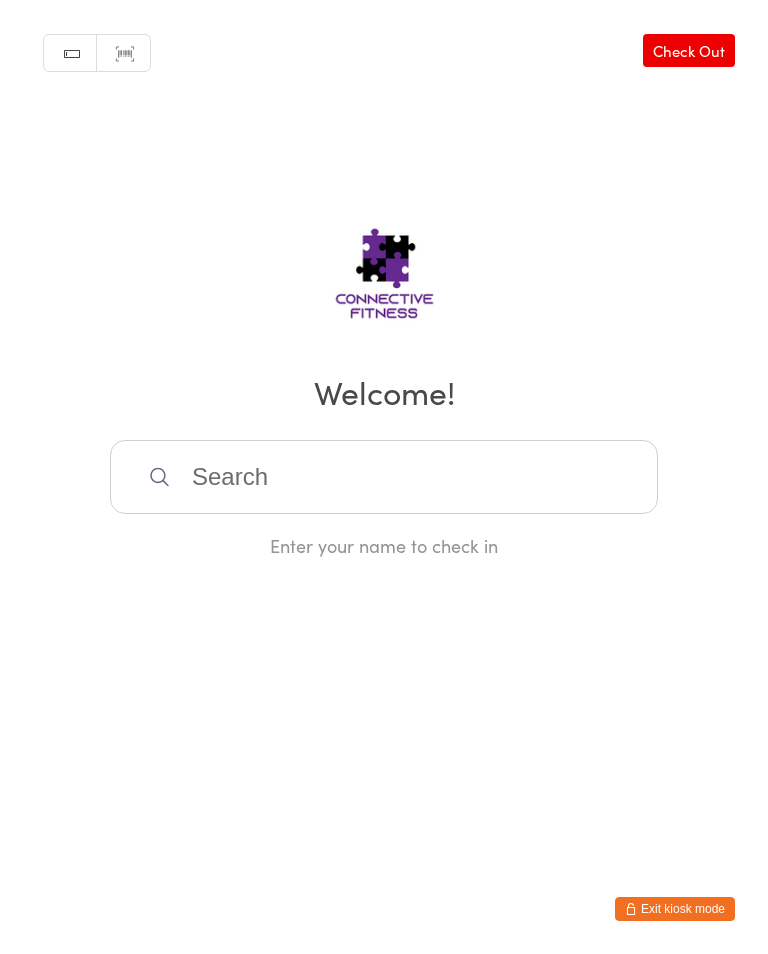 click at bounding box center (384, 477) 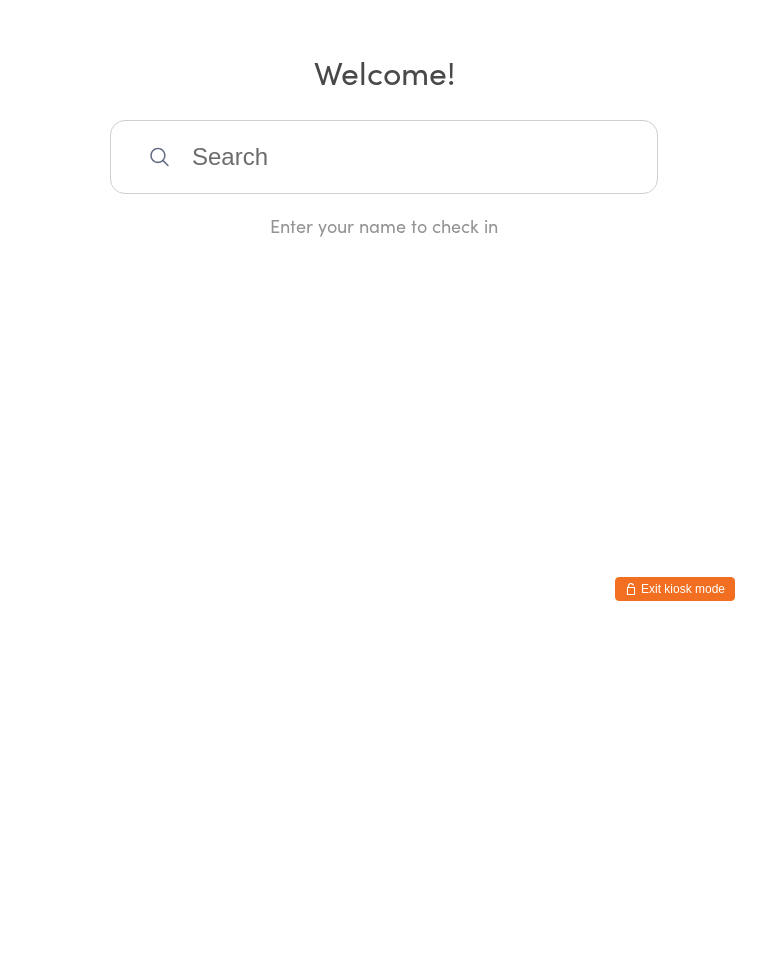 scroll, scrollTop: 0, scrollLeft: 0, axis: both 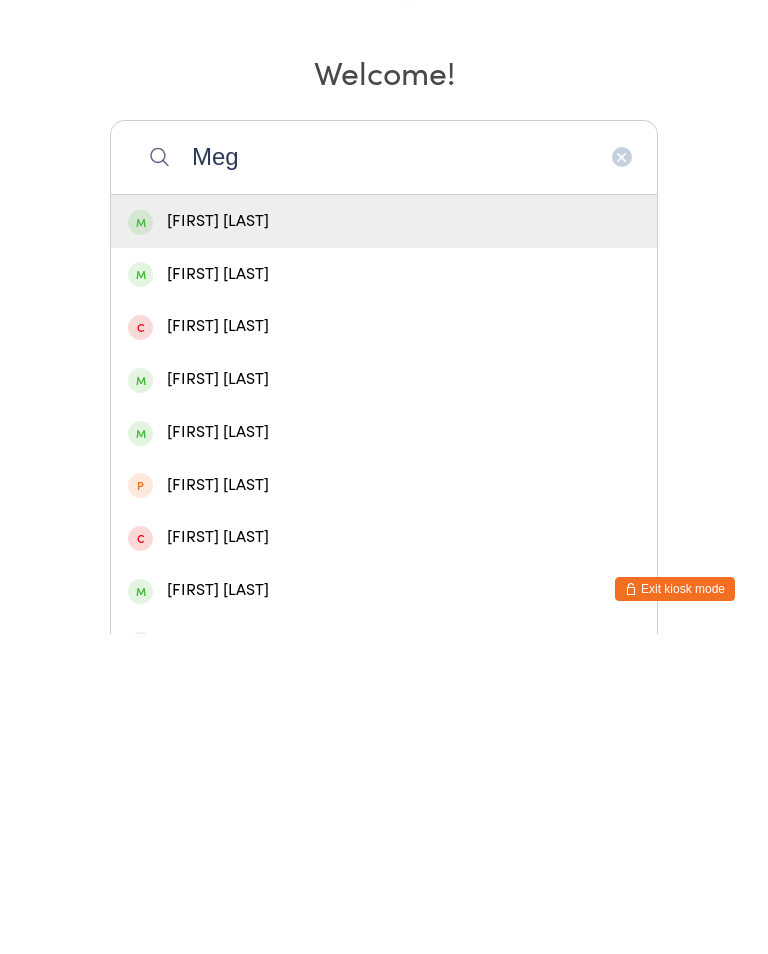 type on "Meg" 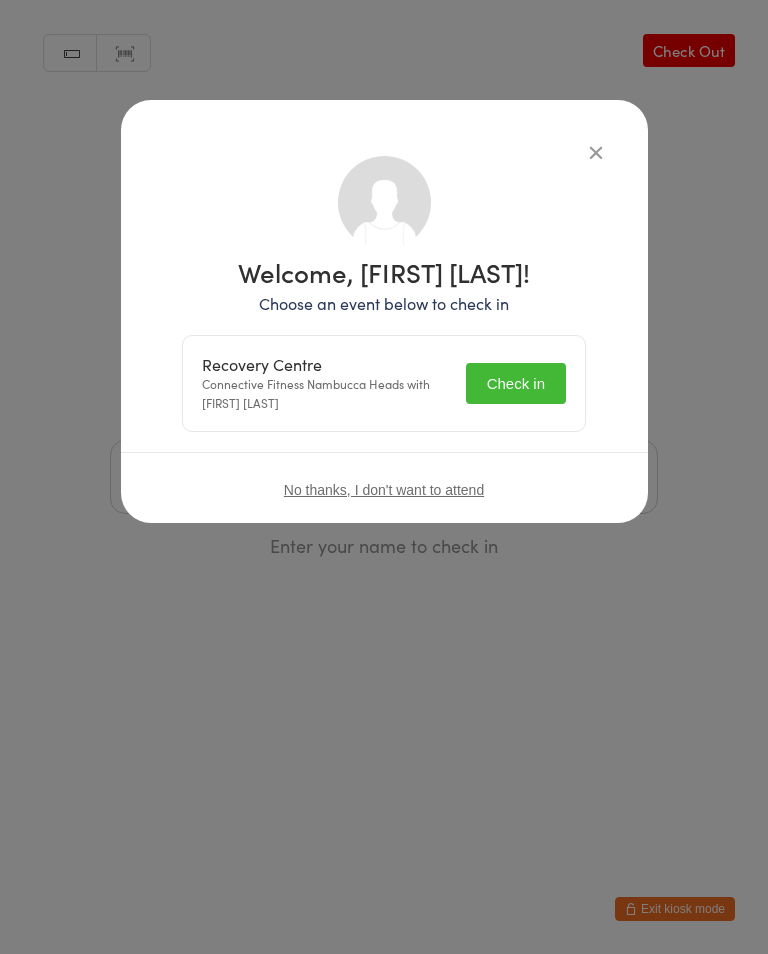 click on "Recovery Centre Connective Fitness Nambucca Heads with [FIRST] [LAST] Check in" at bounding box center [384, 383] 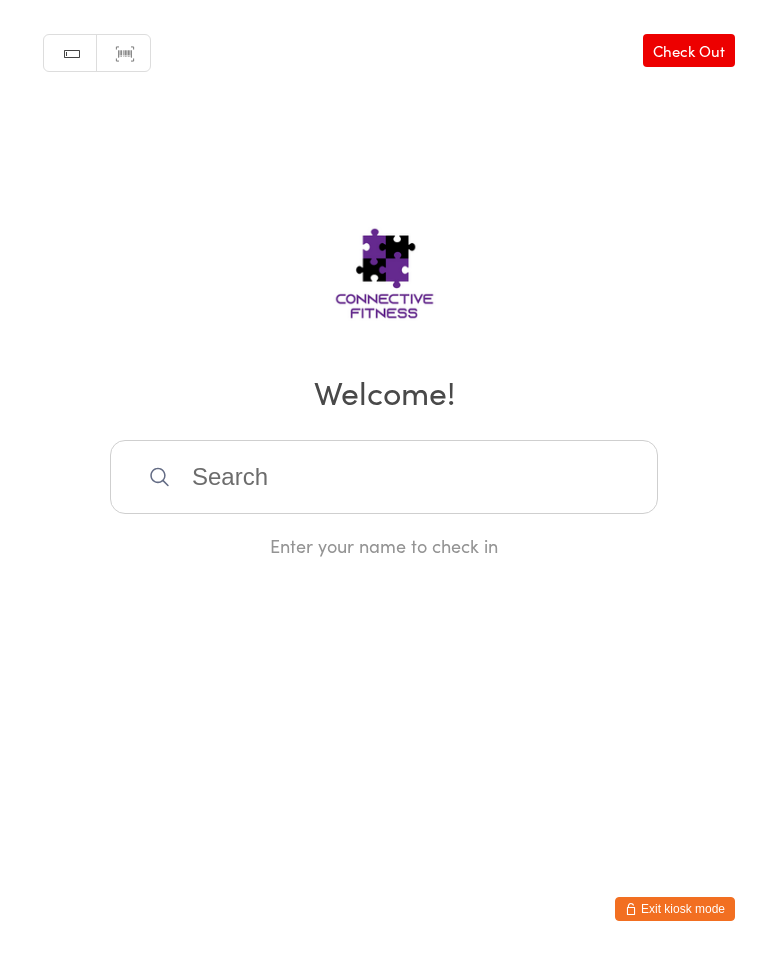 click at bounding box center (384, 477) 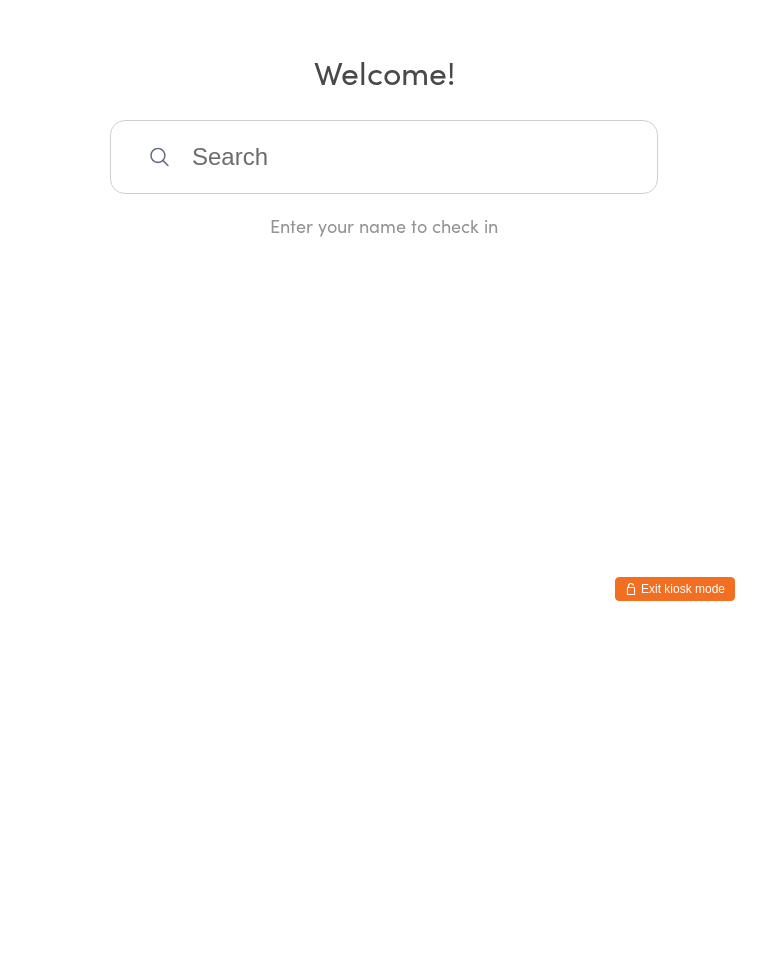 scroll, scrollTop: 0, scrollLeft: 0, axis: both 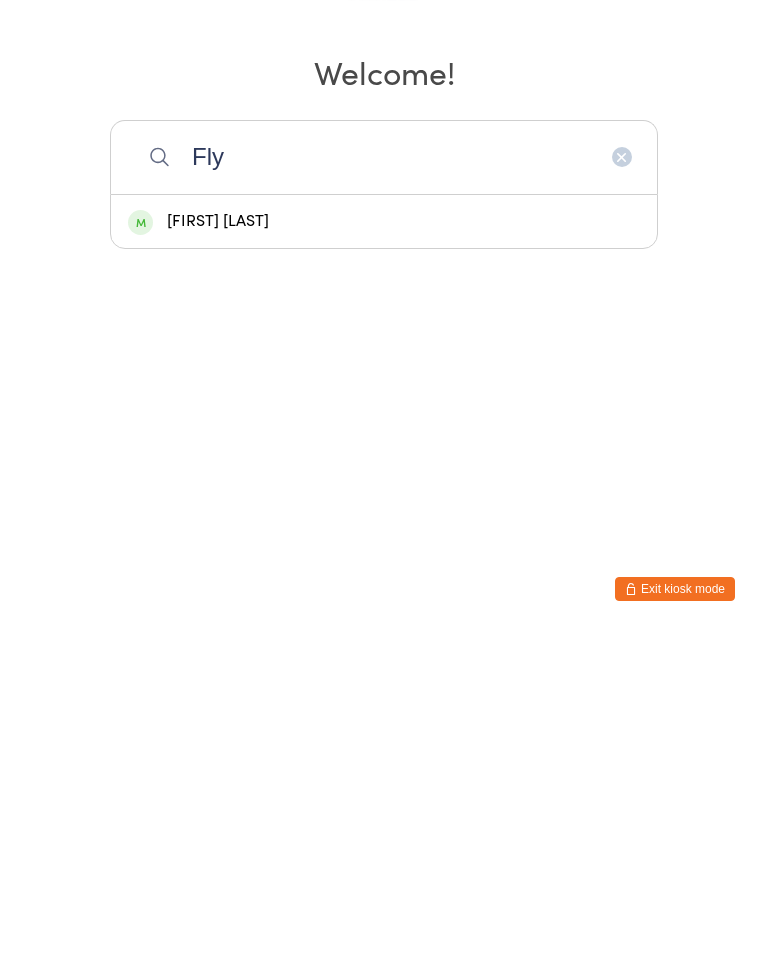 type on "Fly" 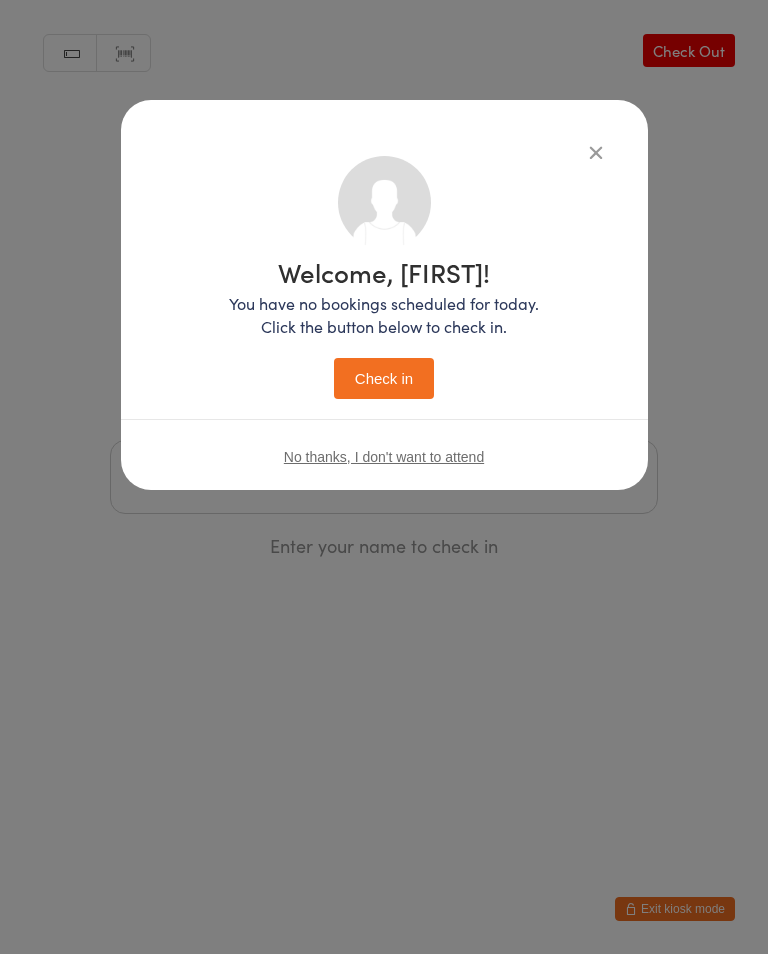 click on "Check in" at bounding box center [384, 378] 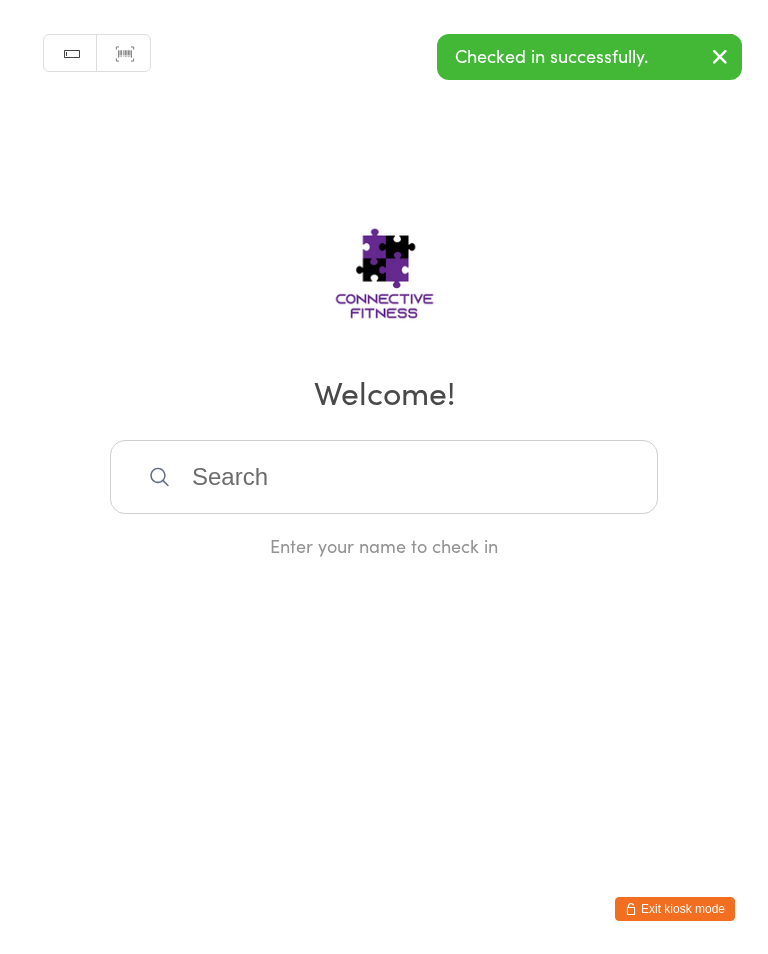 click at bounding box center [384, 477] 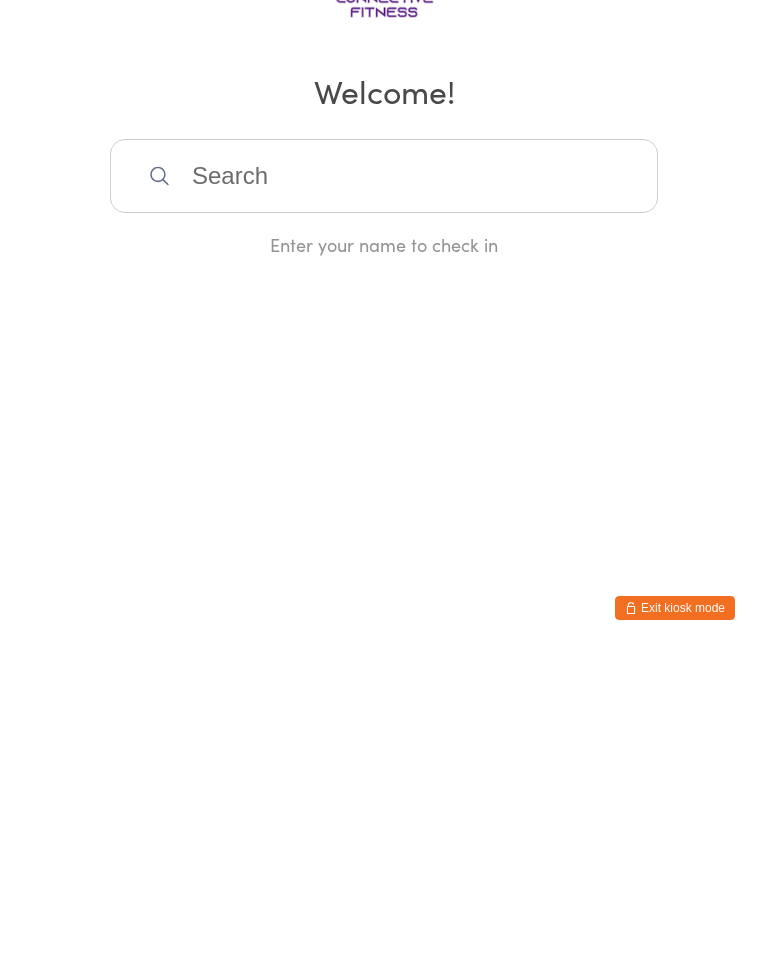 scroll, scrollTop: 0, scrollLeft: 0, axis: both 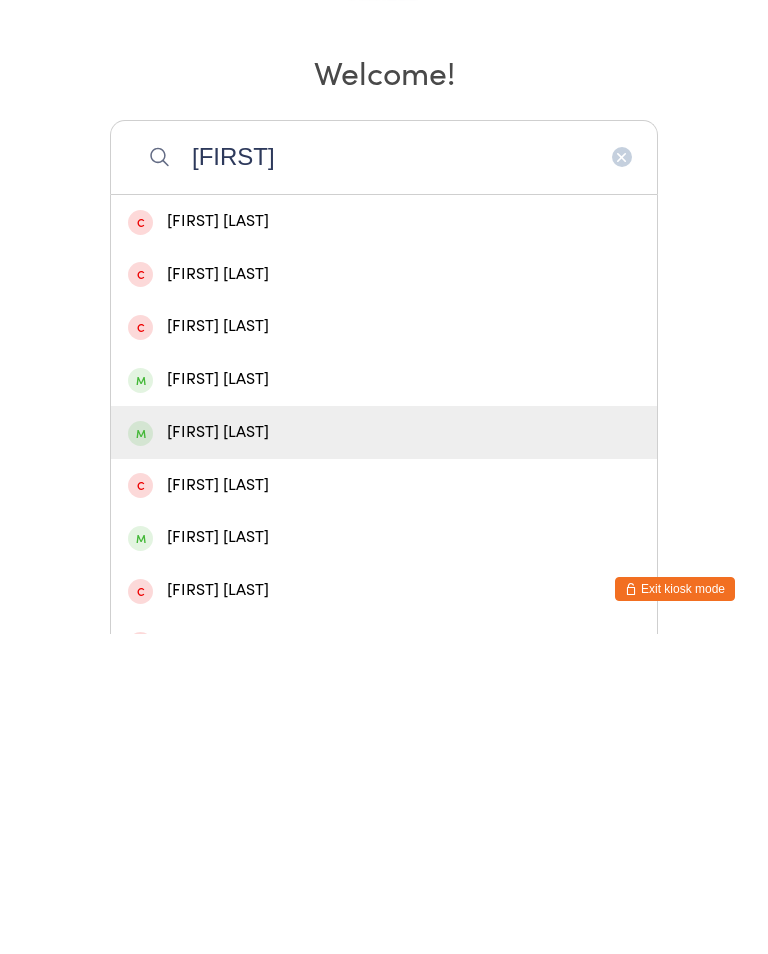 type on "[FIRST]" 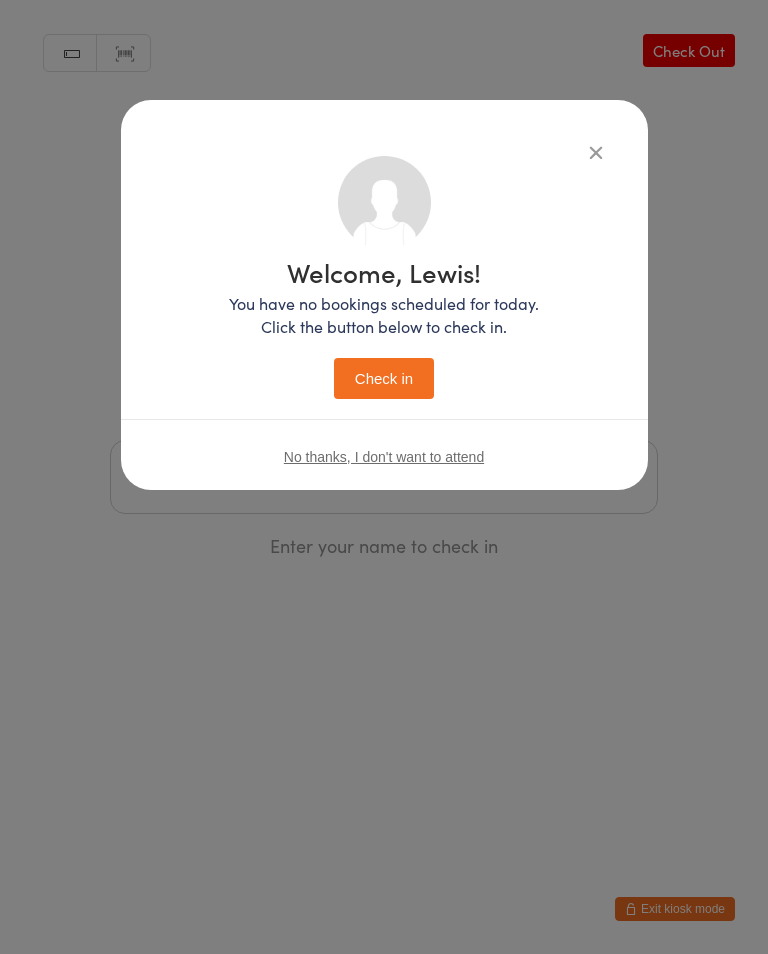 click on "Check in" at bounding box center [384, 378] 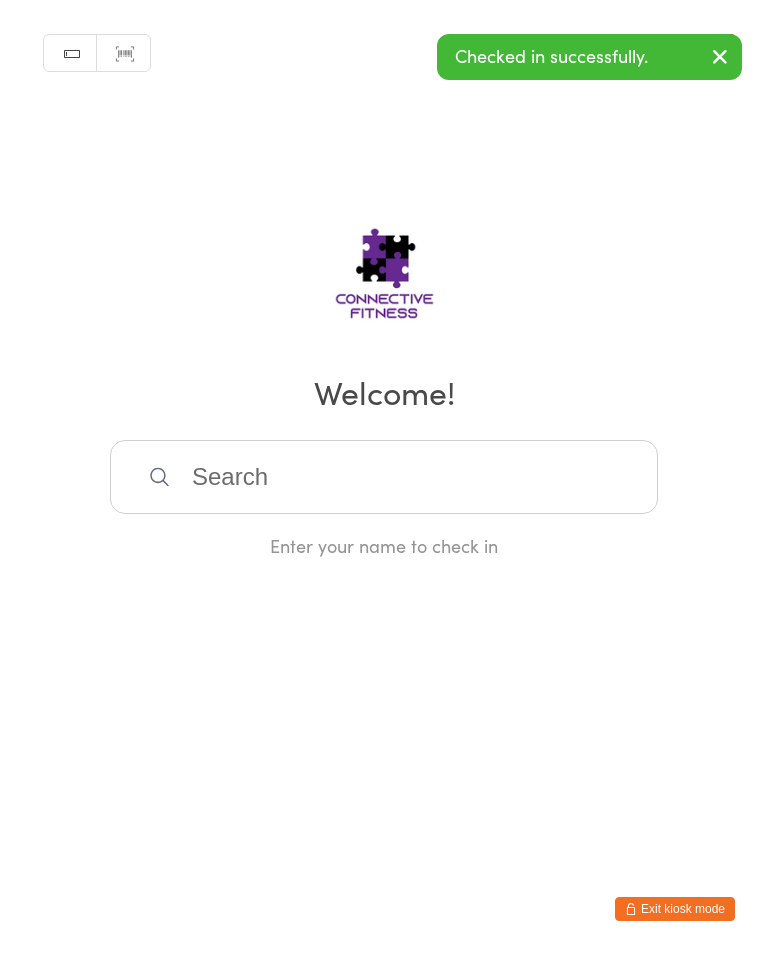 click at bounding box center (384, 477) 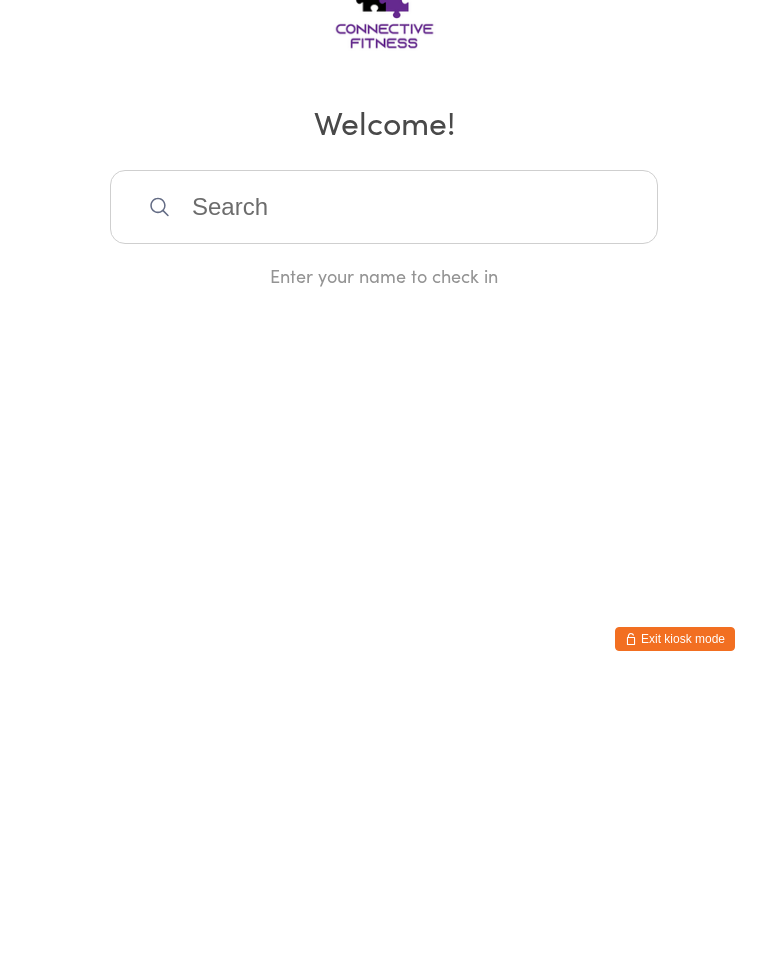 scroll, scrollTop: 0, scrollLeft: 0, axis: both 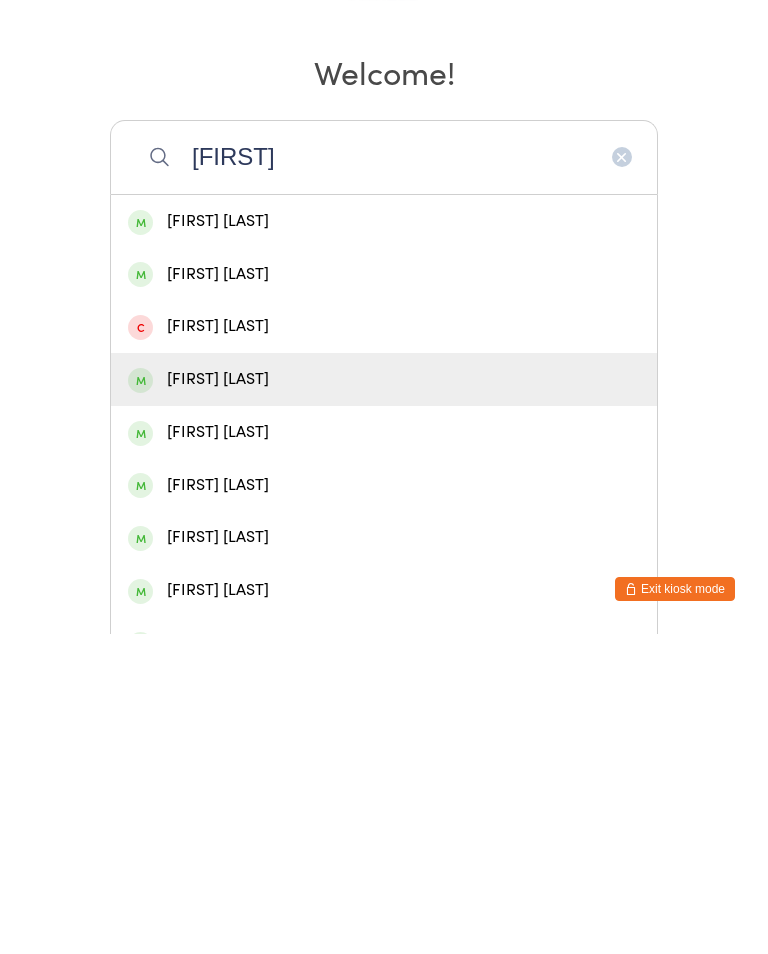 type on "[FIRST]" 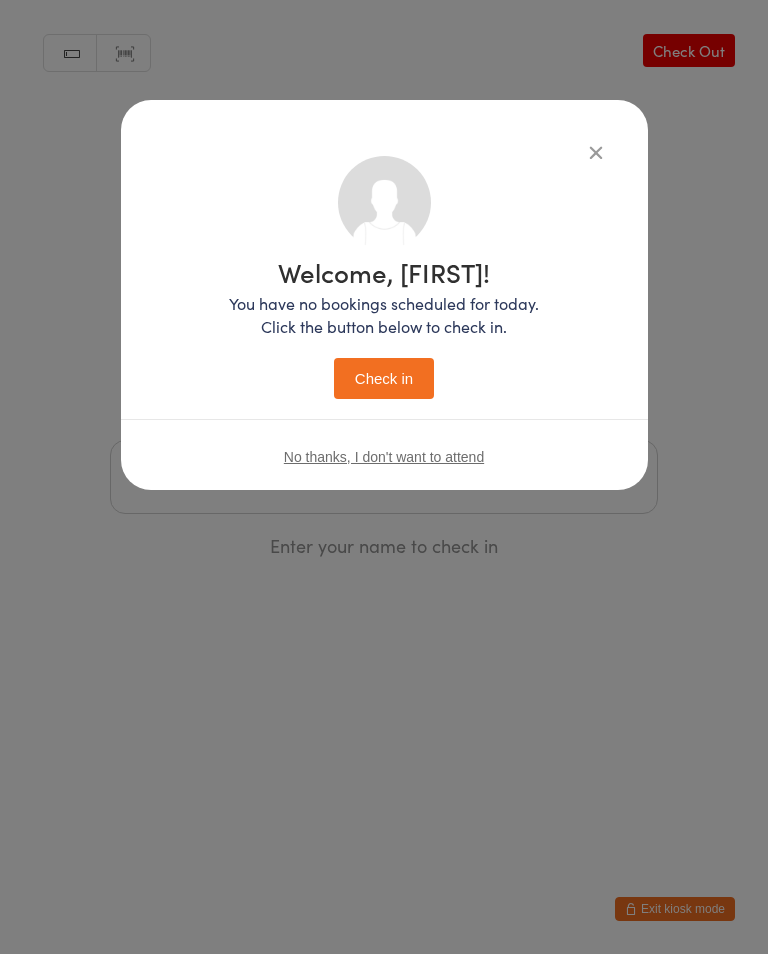 click on "Check in" at bounding box center (384, 378) 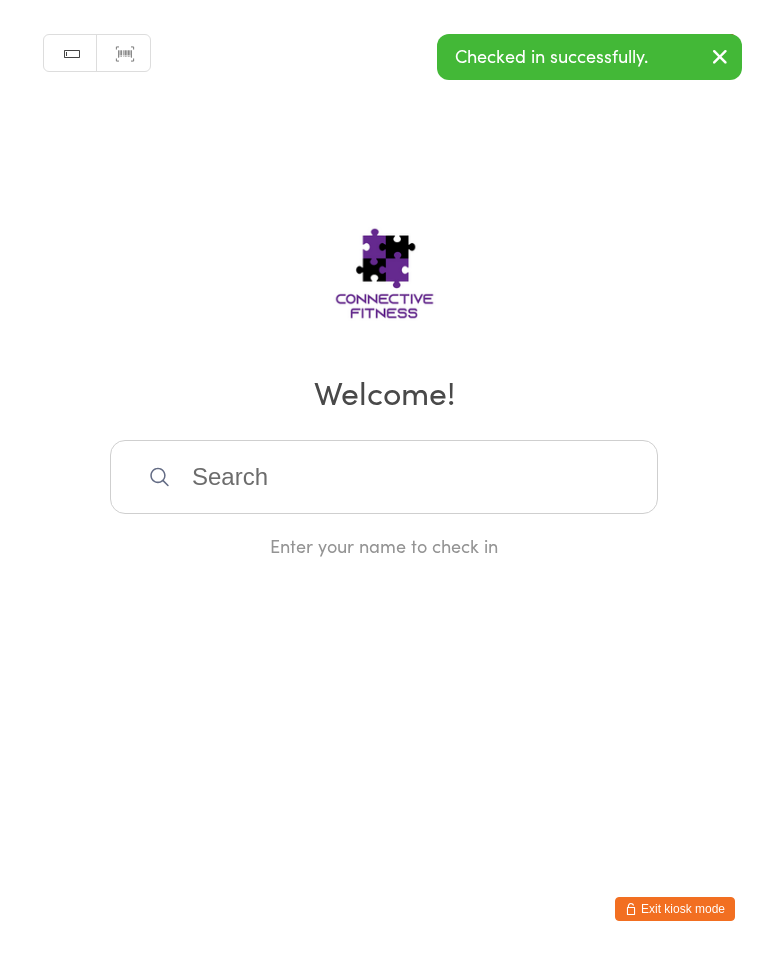 click at bounding box center (384, 477) 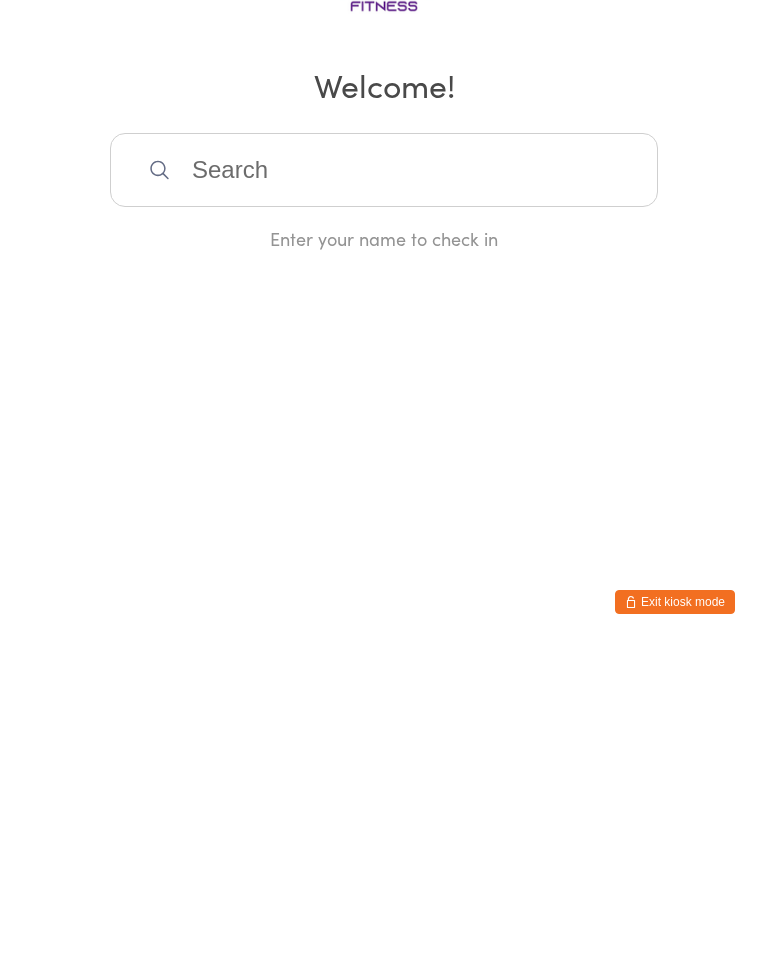 scroll, scrollTop: 0, scrollLeft: 0, axis: both 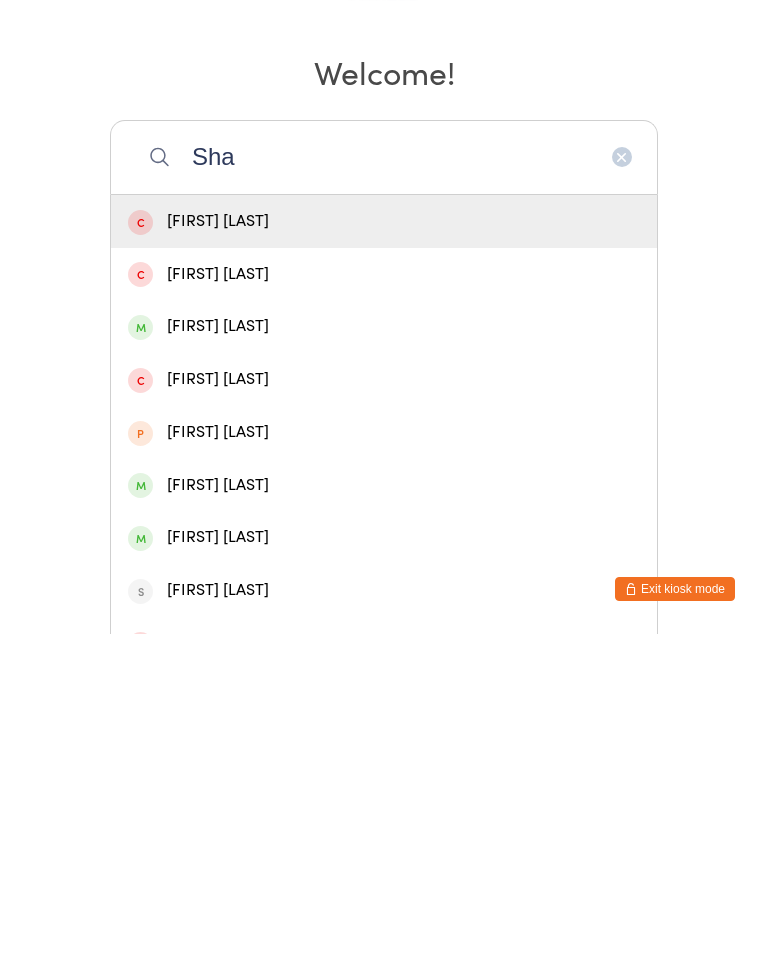 type on "Sha" 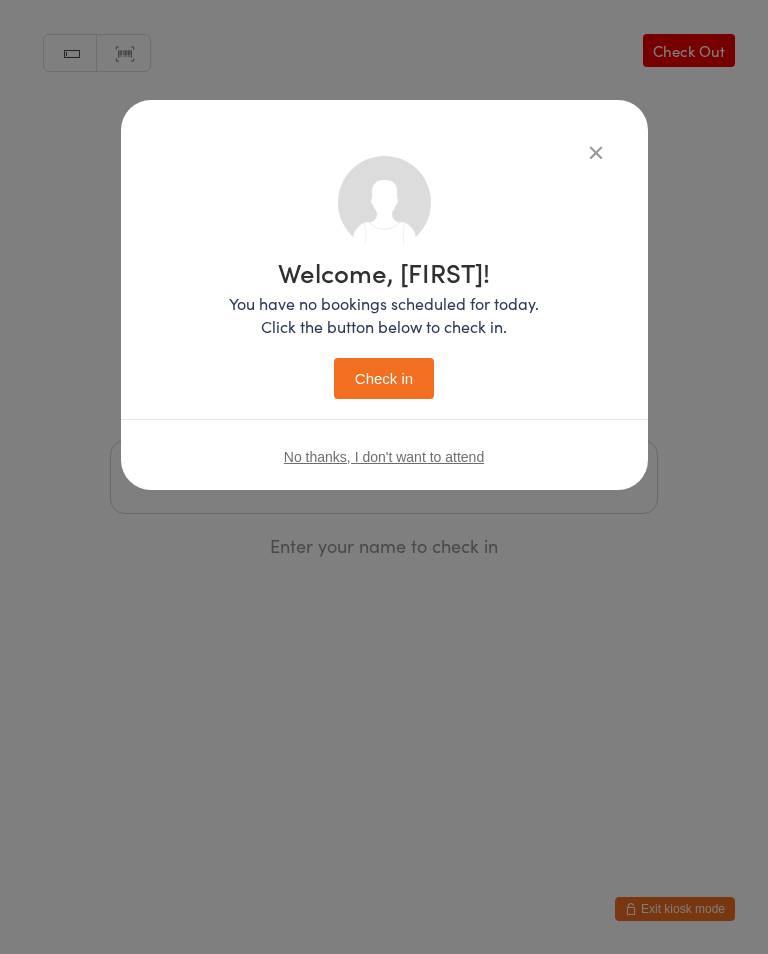 click on "Check in" at bounding box center (384, 378) 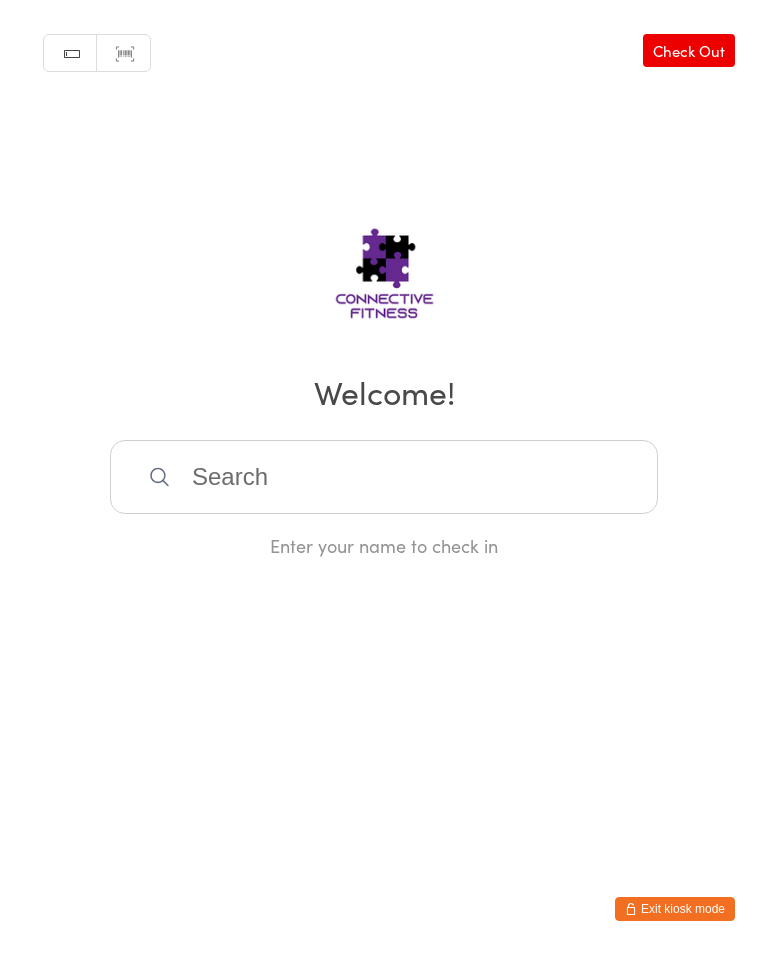 click at bounding box center [384, 477] 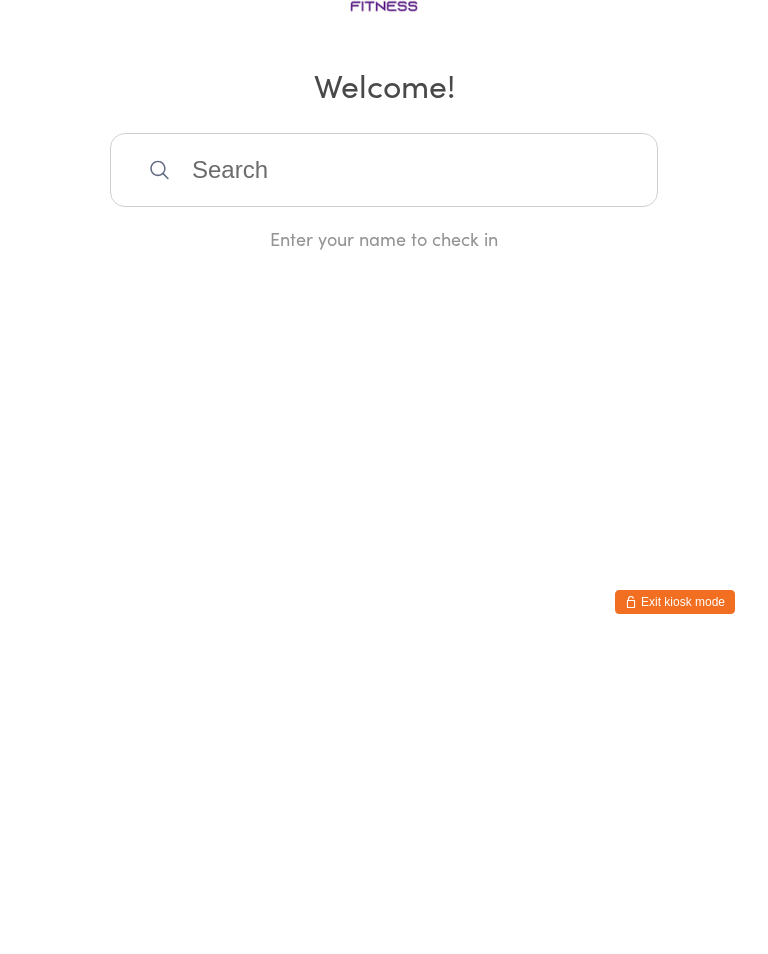scroll, scrollTop: 0, scrollLeft: 0, axis: both 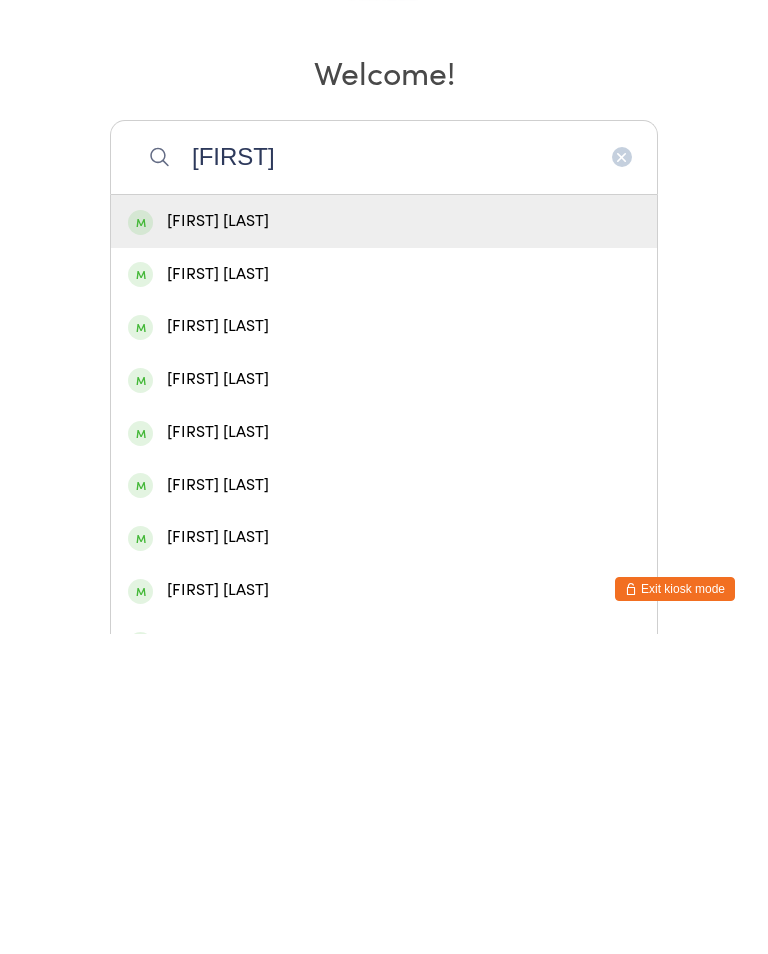 type on "[FIRST]" 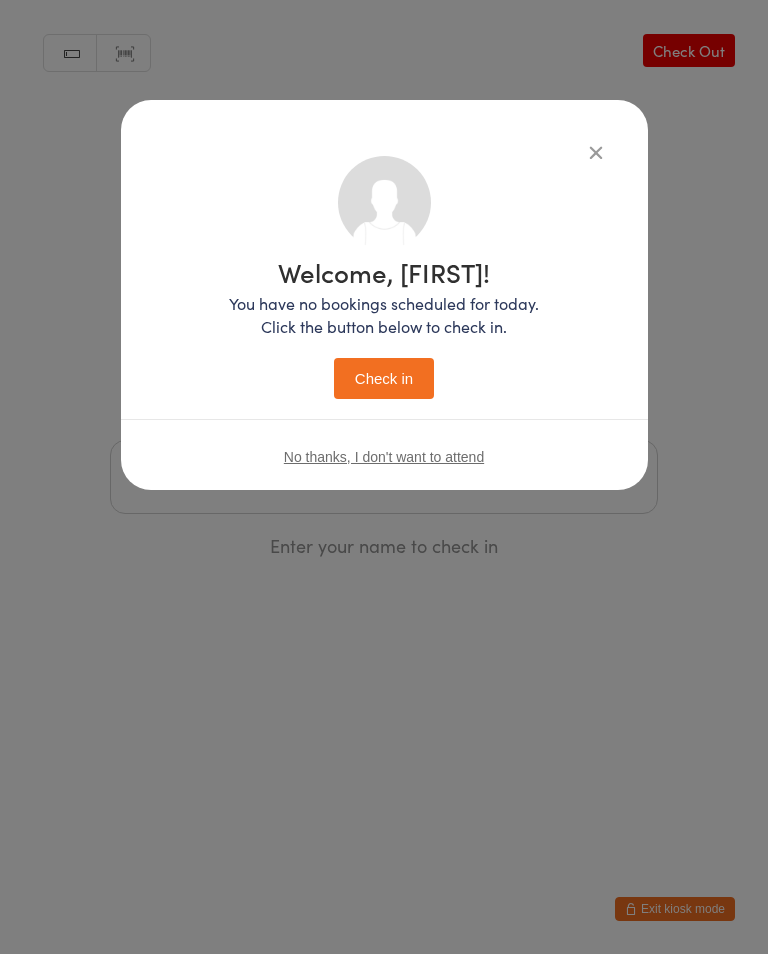 click on "Check in" at bounding box center (384, 378) 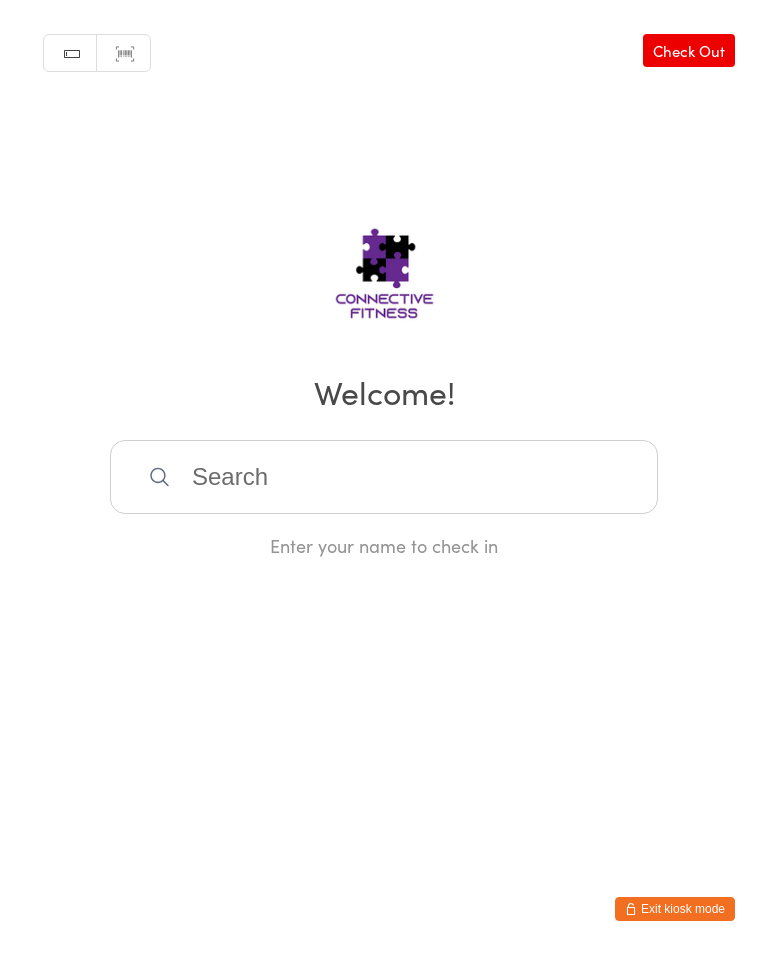 click at bounding box center [384, 477] 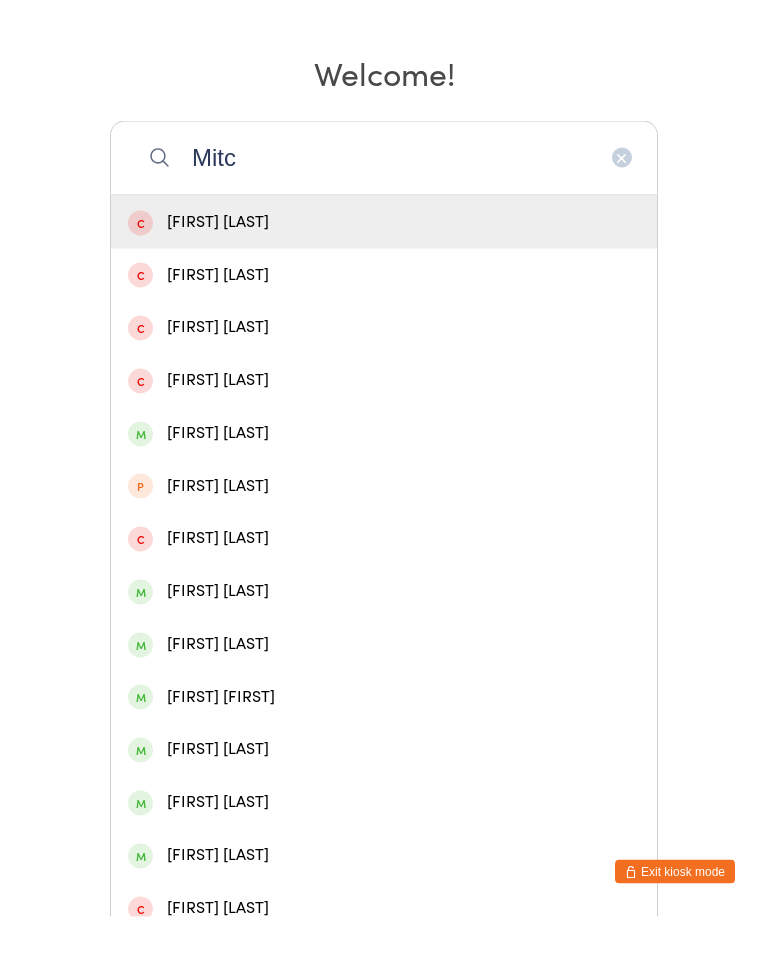 scroll, scrollTop: 285, scrollLeft: 0, axis: vertical 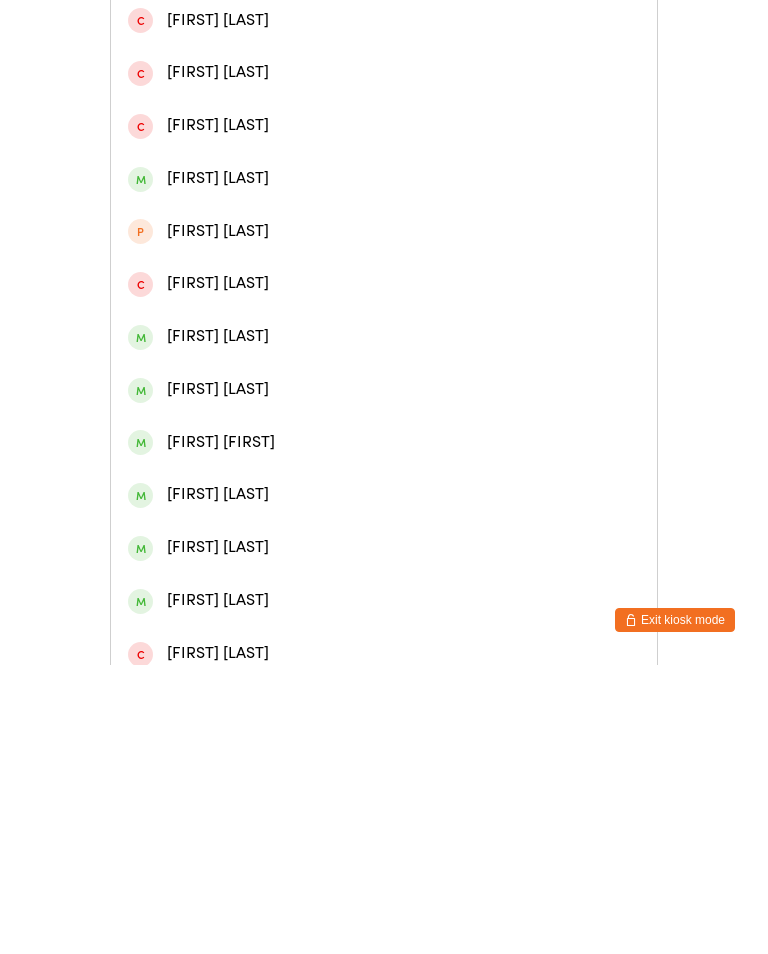 type on "Mitc" 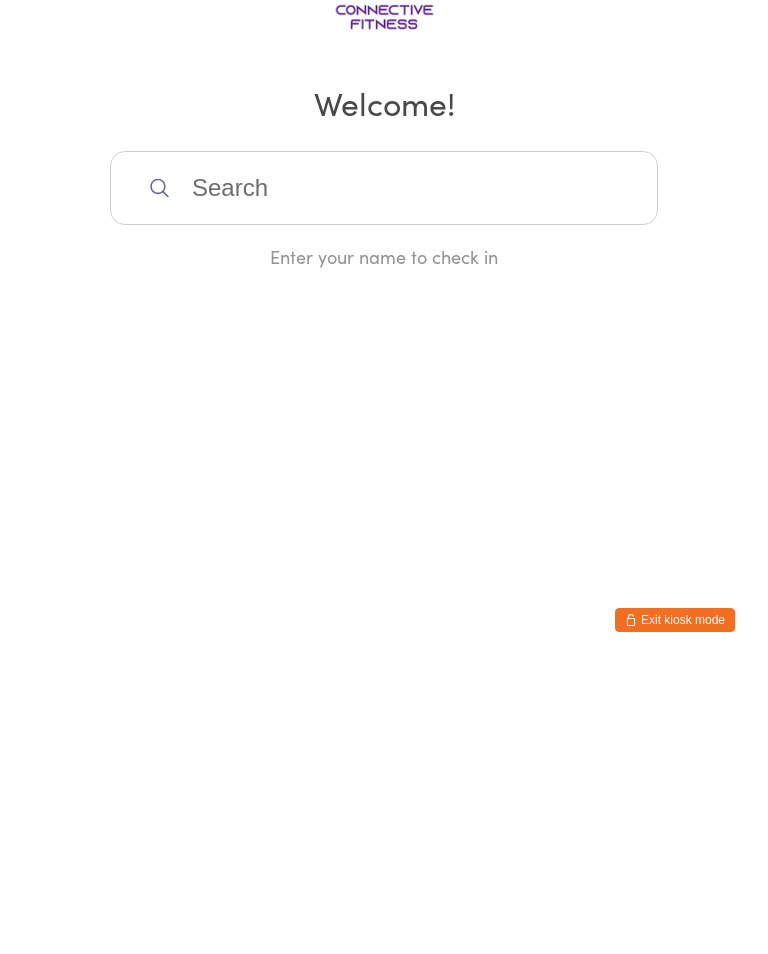 scroll, scrollTop: 0, scrollLeft: 0, axis: both 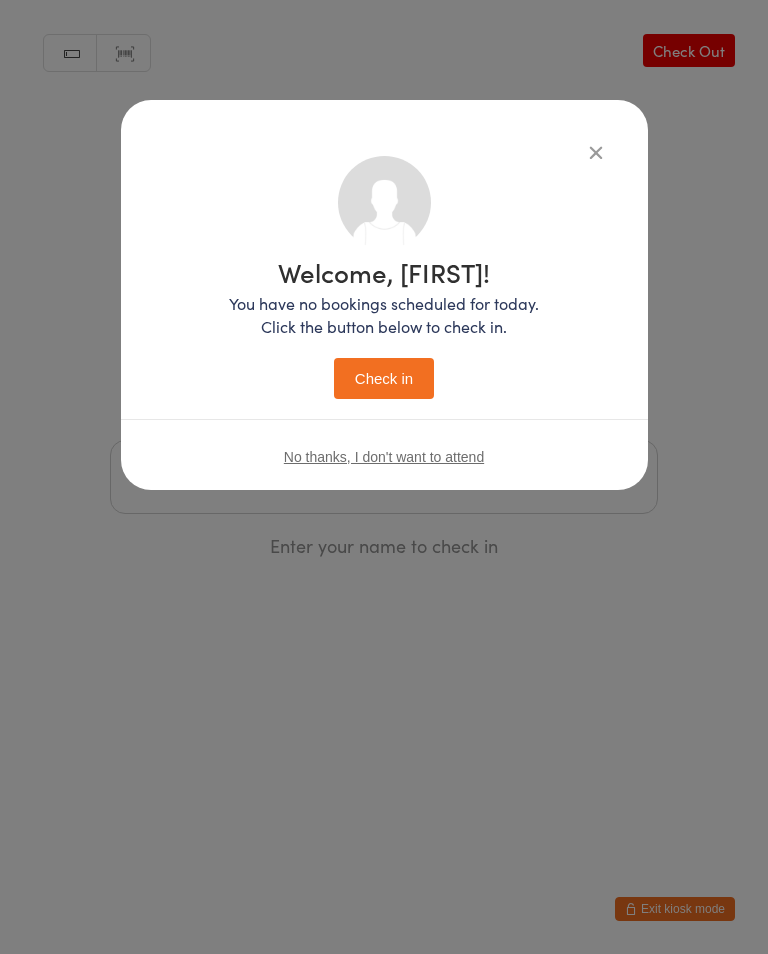 click on "Check in" at bounding box center [384, 378] 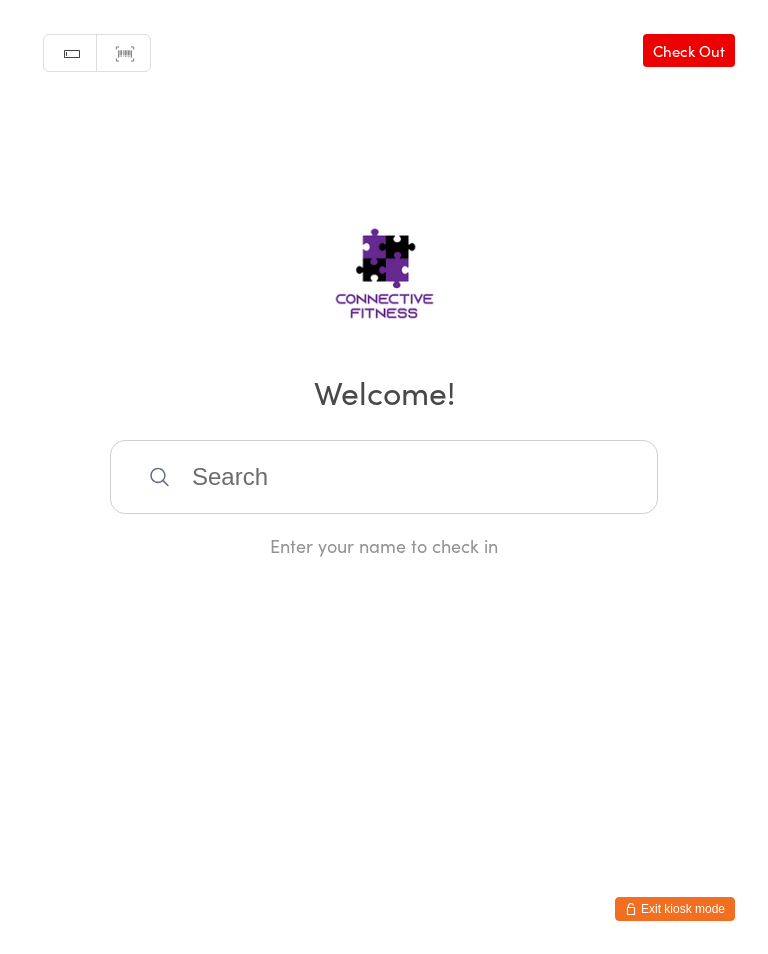 click at bounding box center (384, 477) 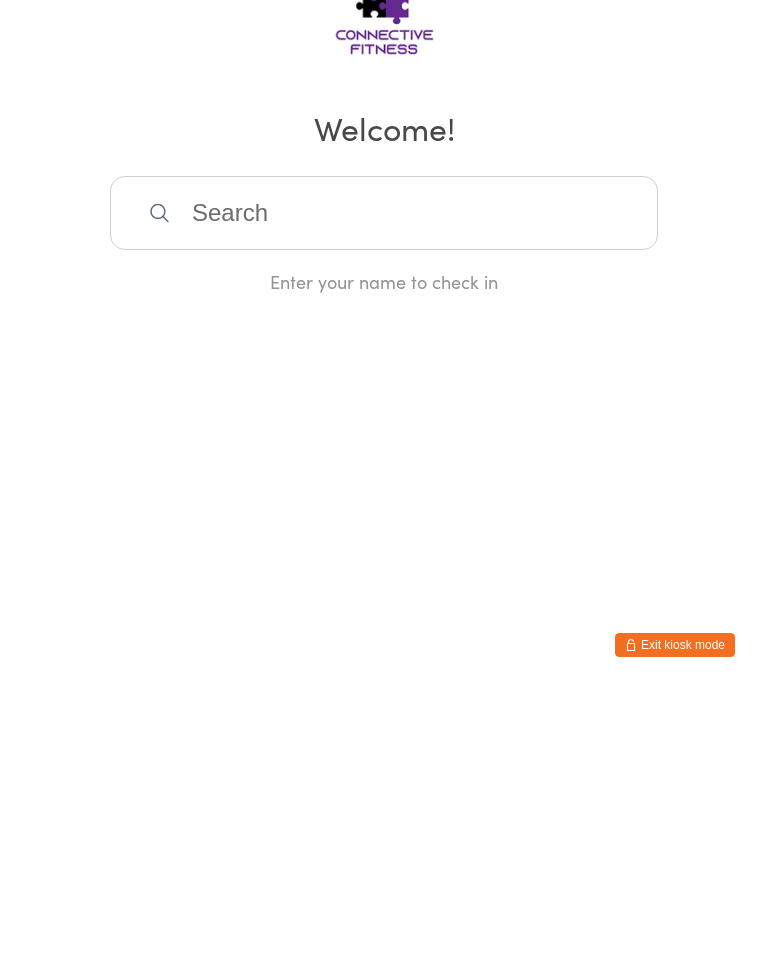 scroll, scrollTop: 0, scrollLeft: 0, axis: both 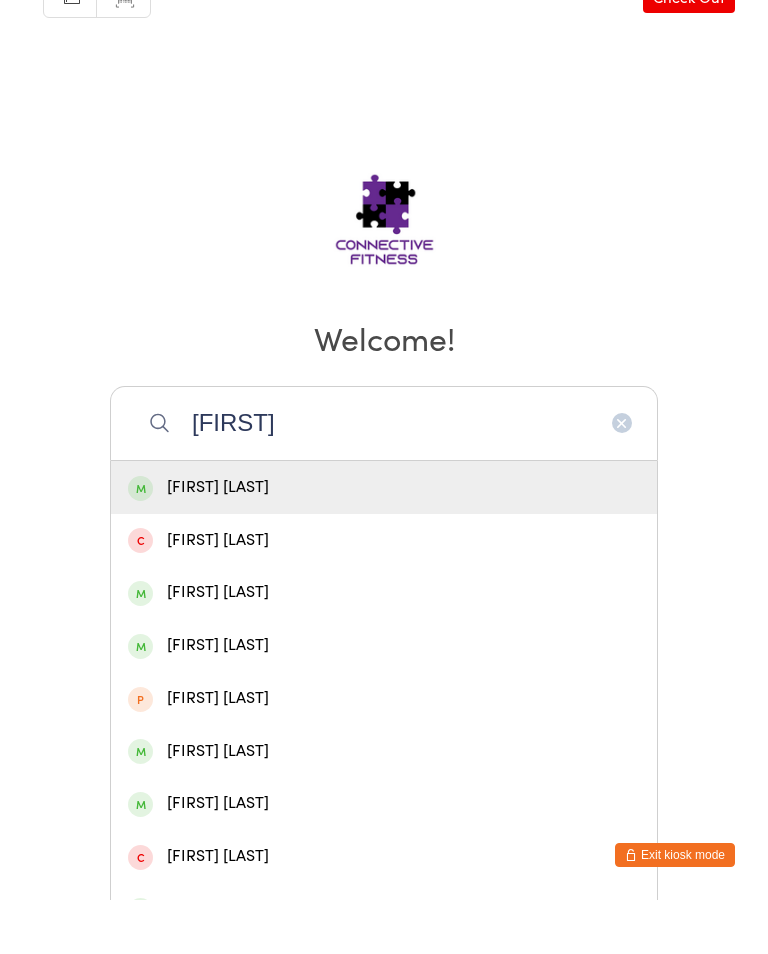click on "Welcome!" at bounding box center [384, 391] 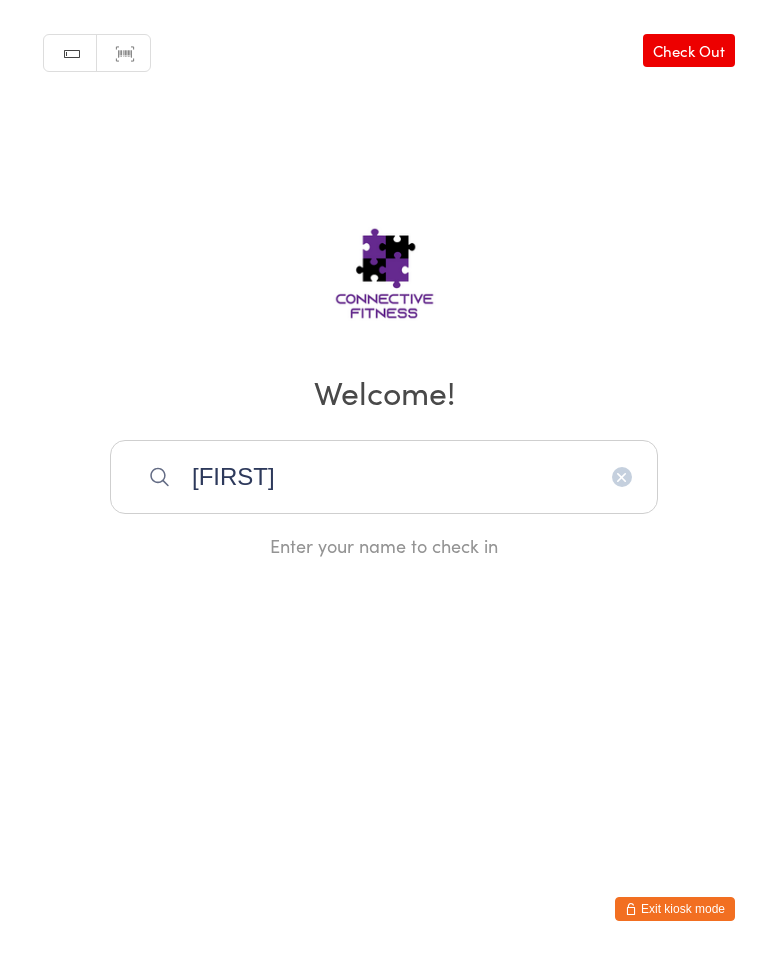 click on "[FIRST]" at bounding box center (384, 477) 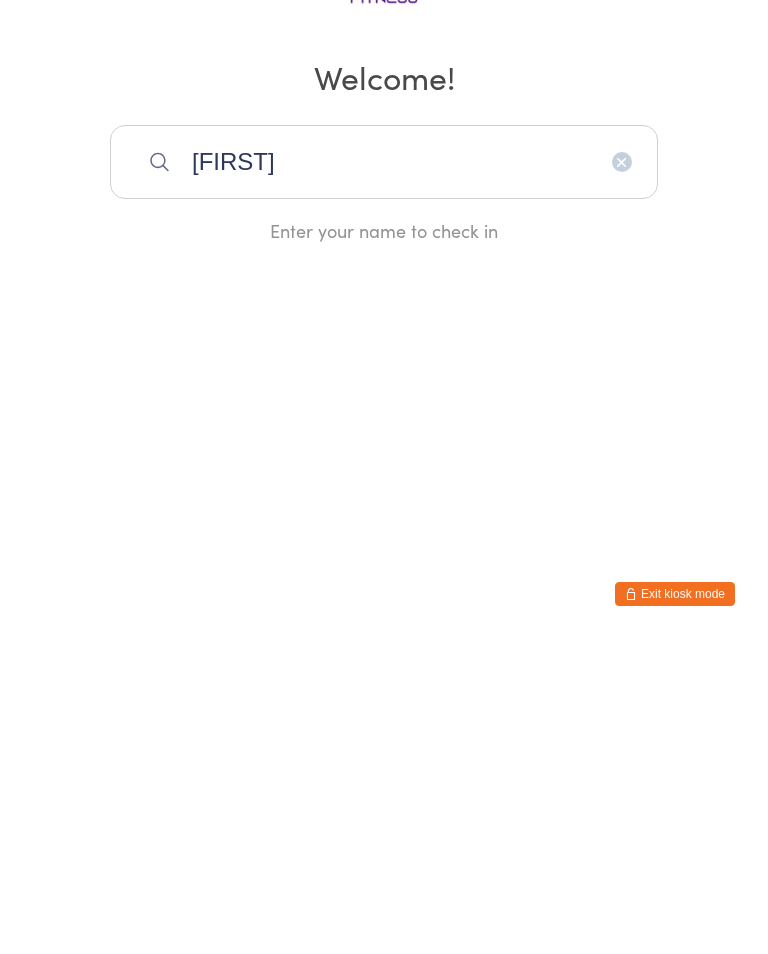scroll, scrollTop: 0, scrollLeft: 0, axis: both 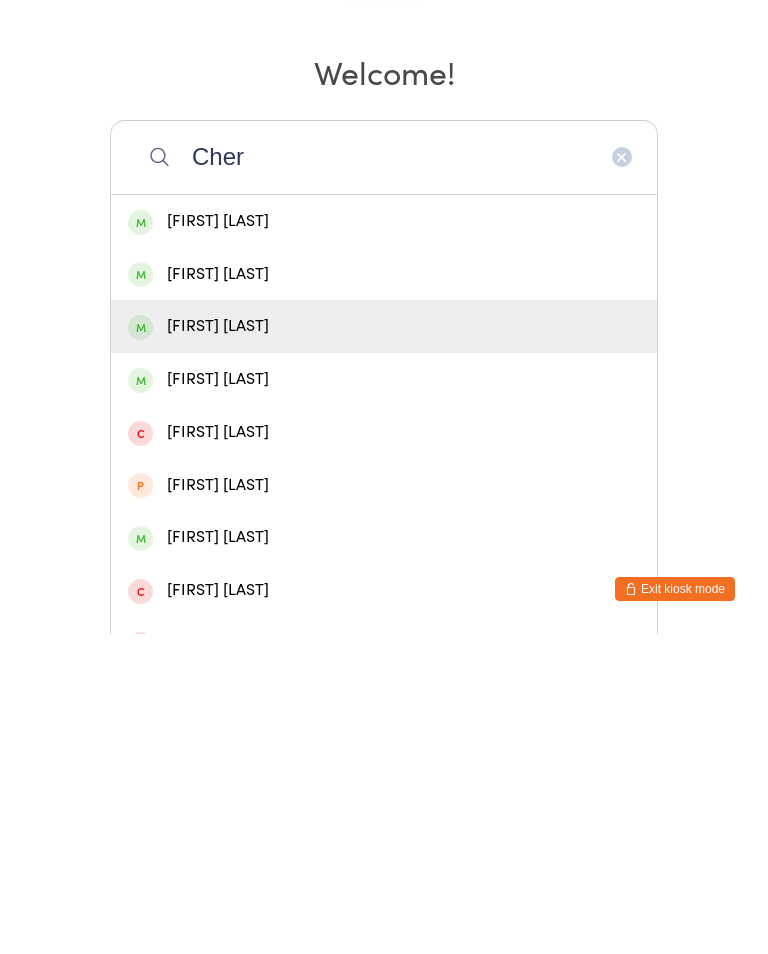 type on "Cher" 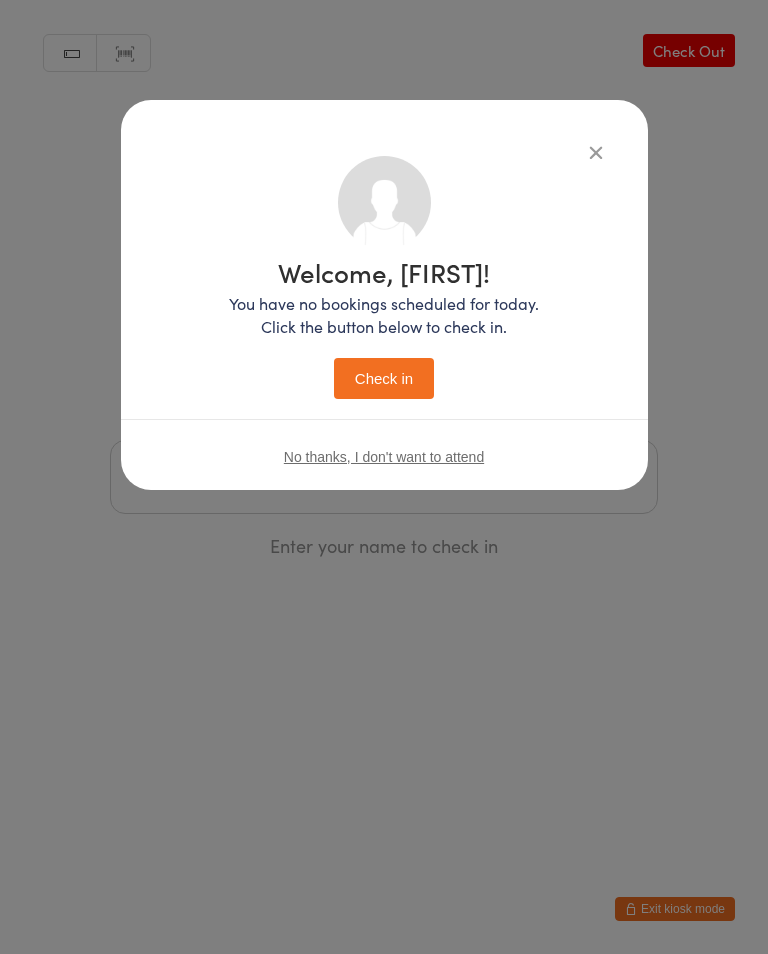 click on "Check in" at bounding box center [384, 378] 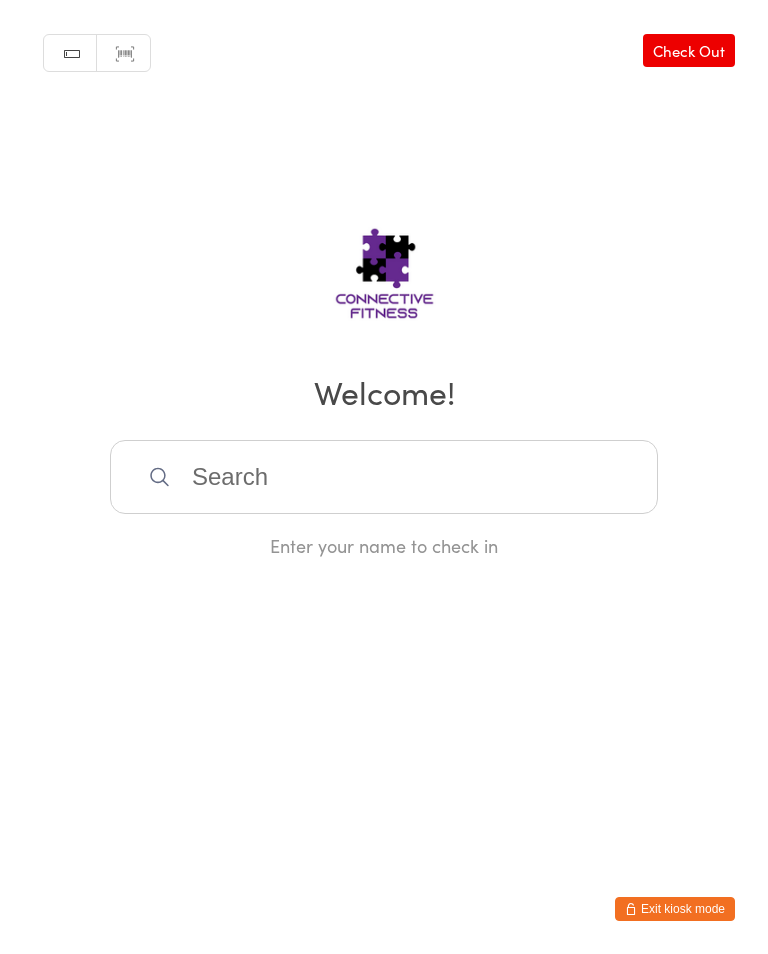 click at bounding box center (384, 477) 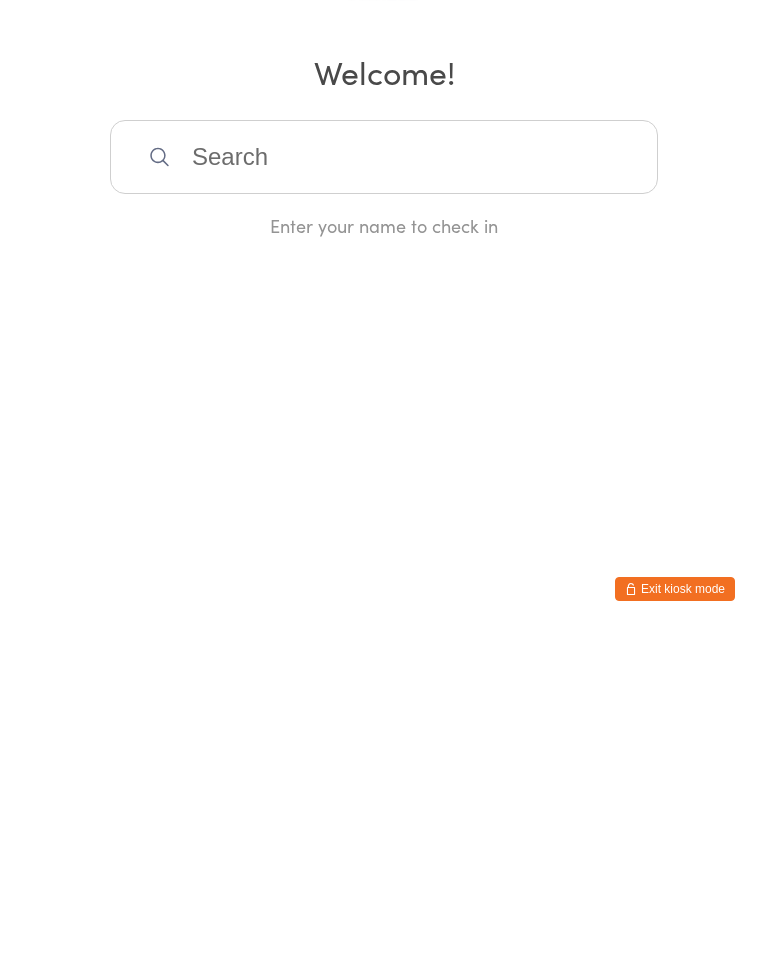 scroll, scrollTop: 0, scrollLeft: 0, axis: both 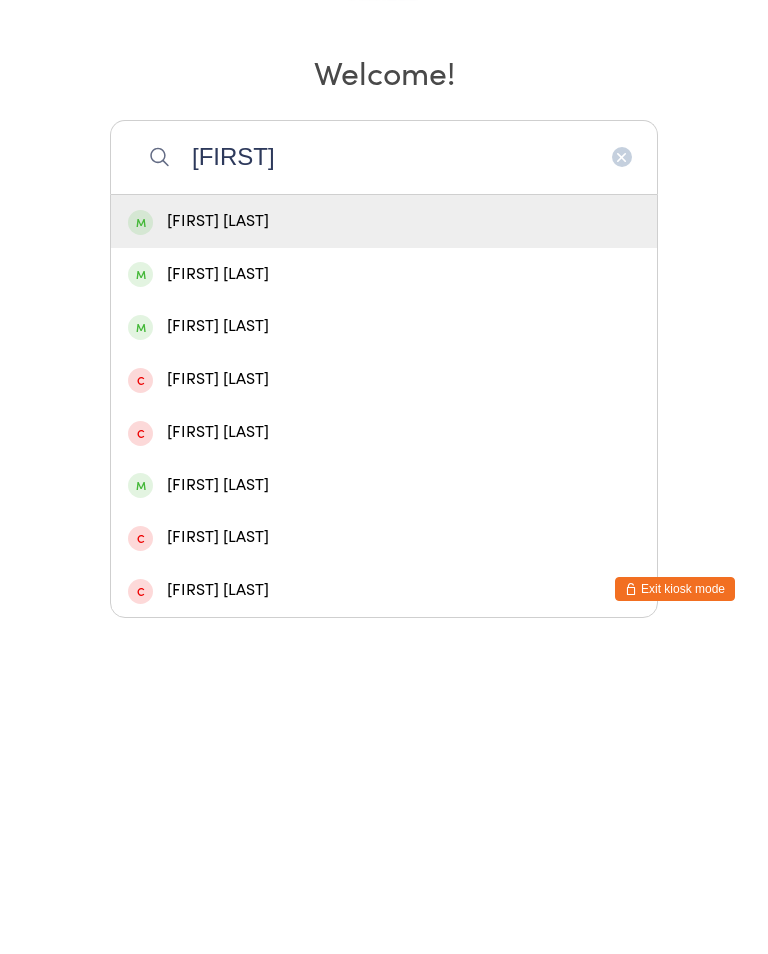 type on "[FIRST]" 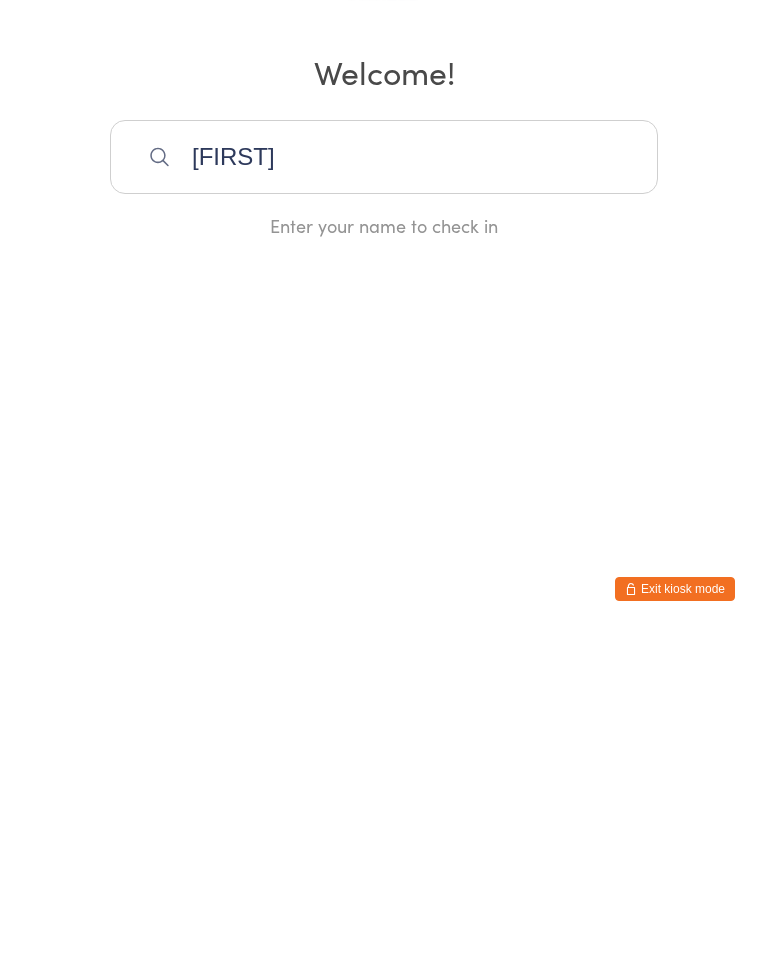 type 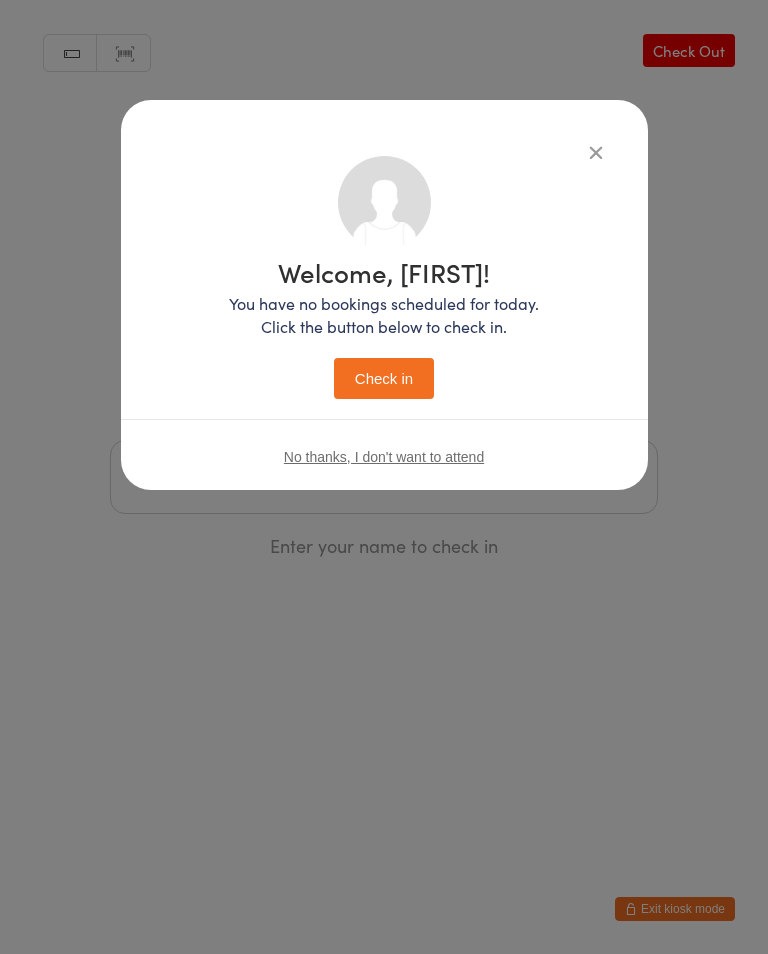 click on "Check in" at bounding box center [384, 378] 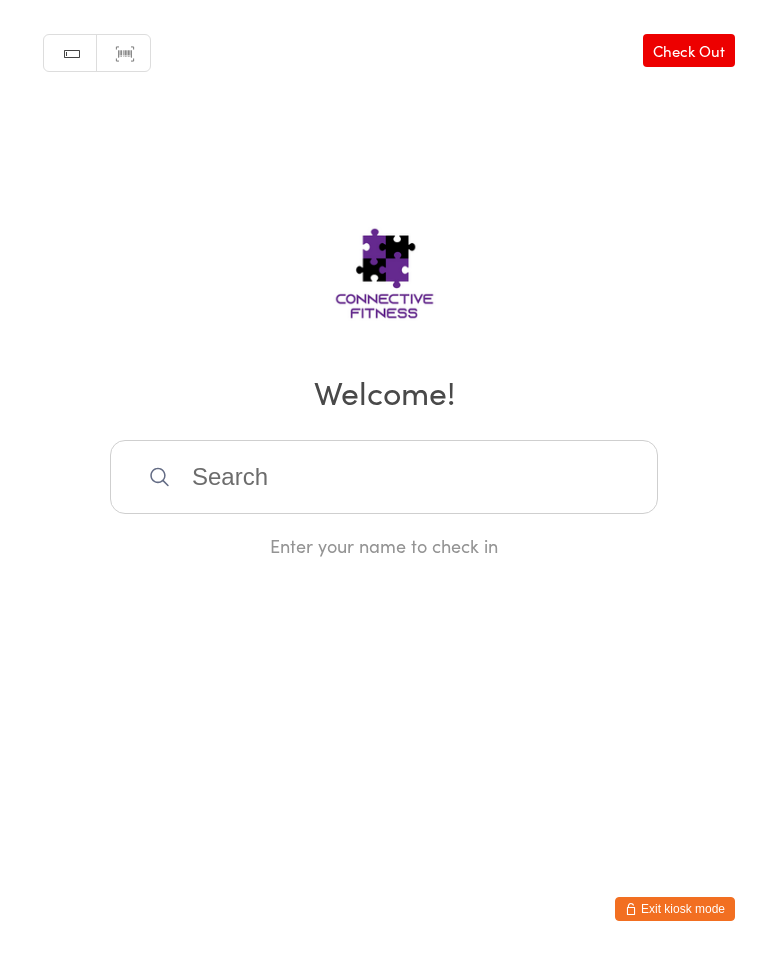 click on "Check Out" at bounding box center [689, 50] 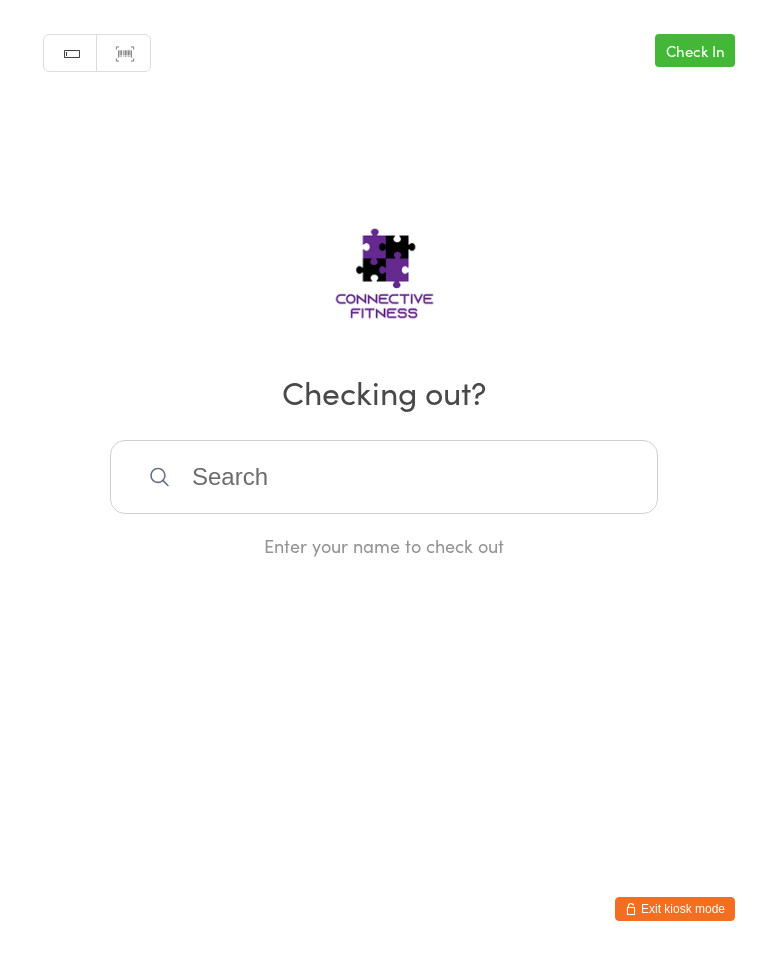 click at bounding box center [384, 477] 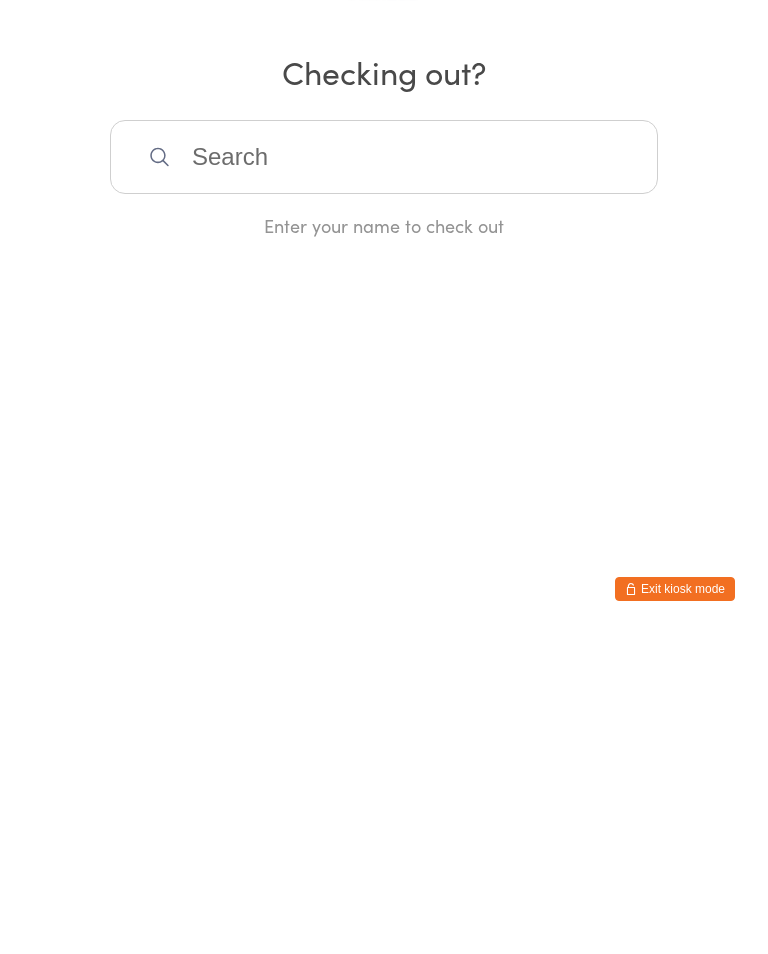 scroll, scrollTop: 0, scrollLeft: 0, axis: both 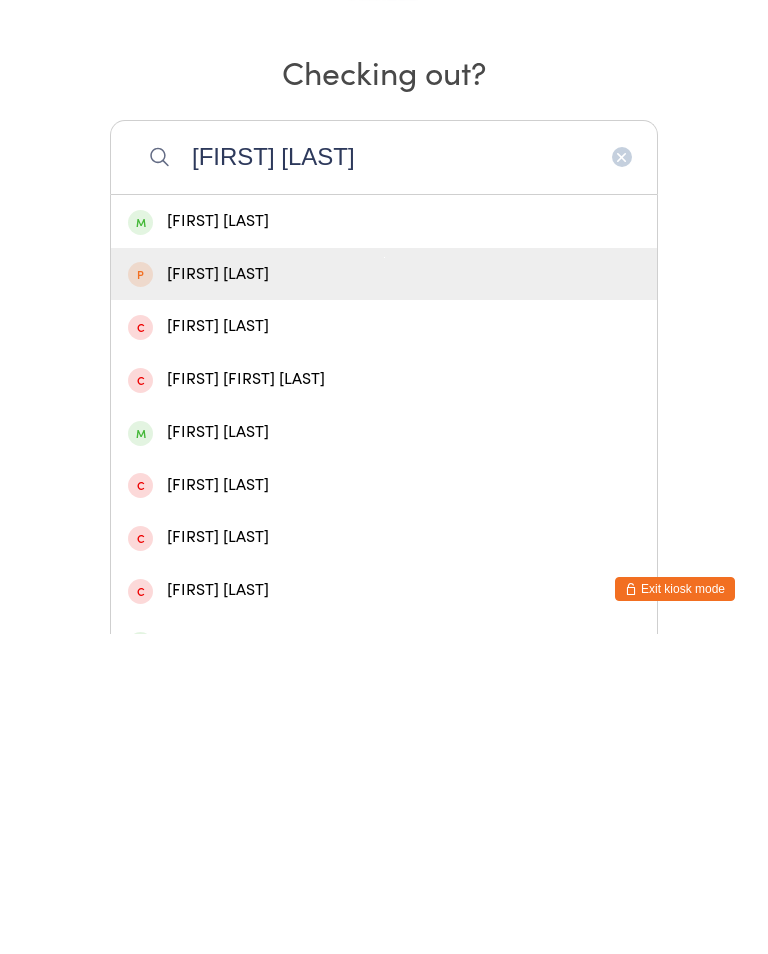 type on "[FIRST] [LAST]" 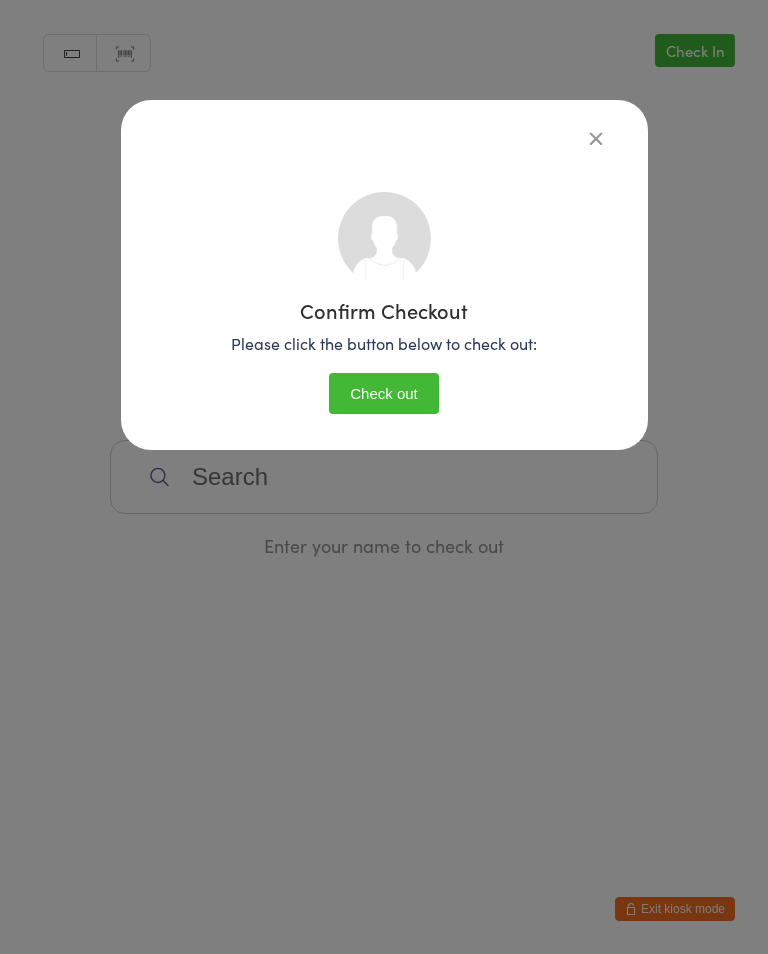 click on "Check out" at bounding box center (384, 393) 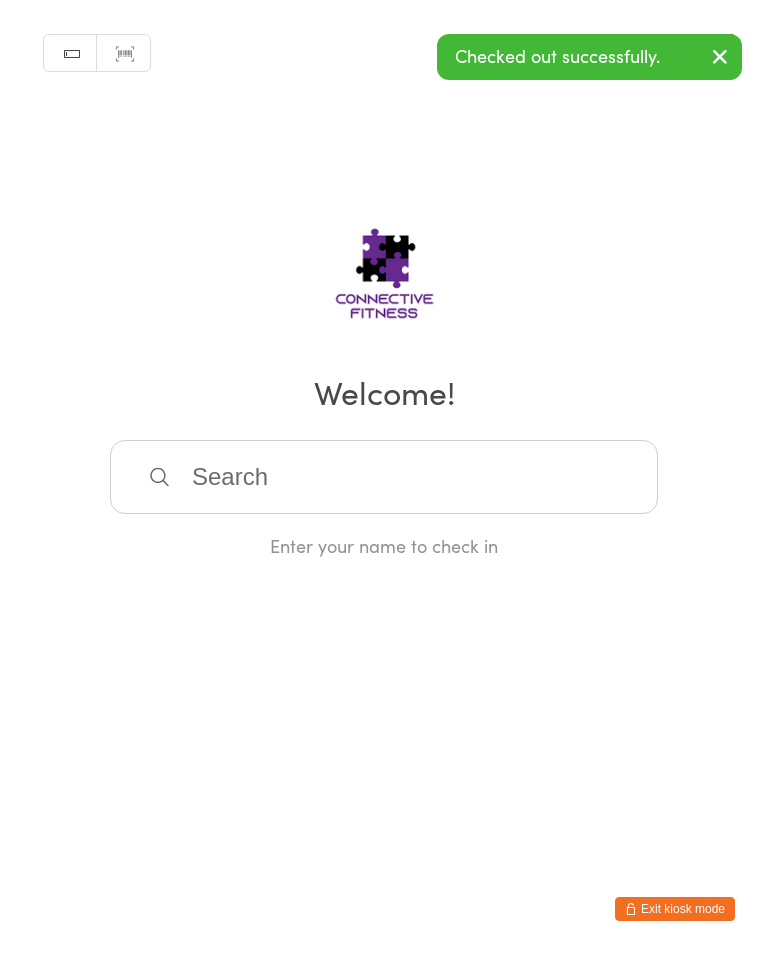 click on "Checked out successfully." at bounding box center (589, 57) 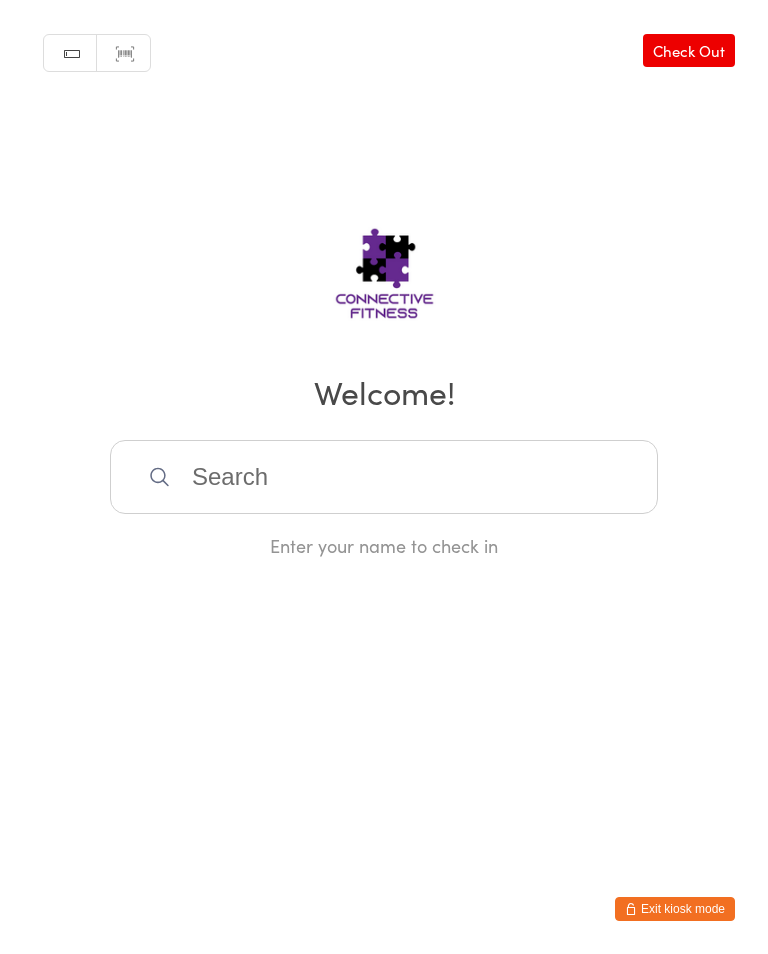 click on "Check Out" at bounding box center (689, 50) 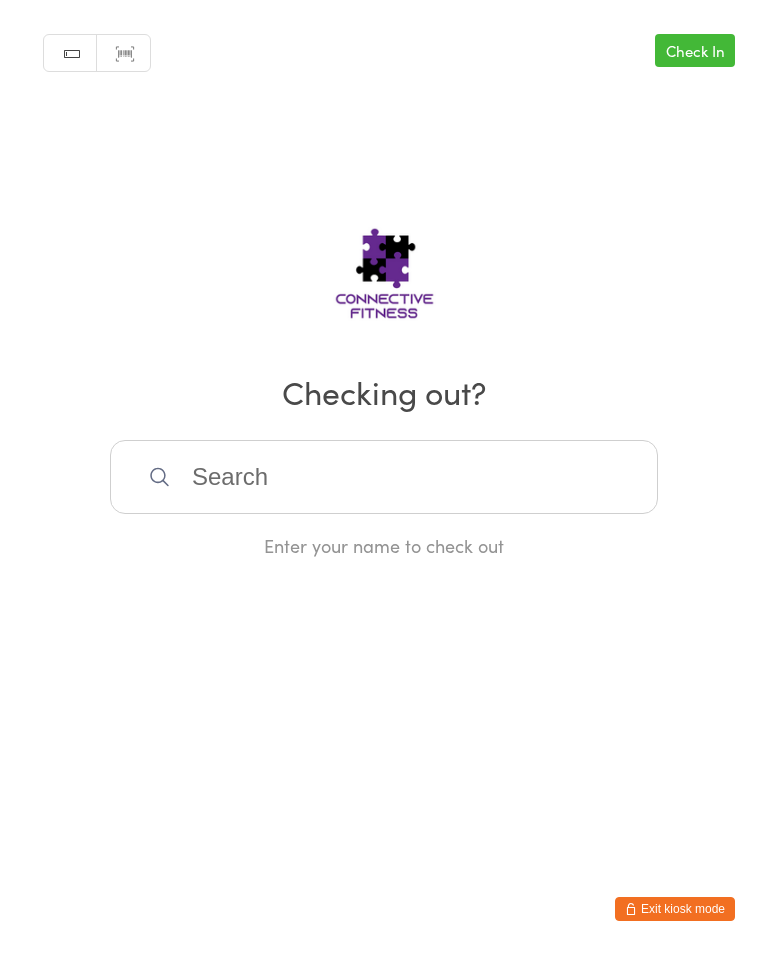 click at bounding box center [384, 477] 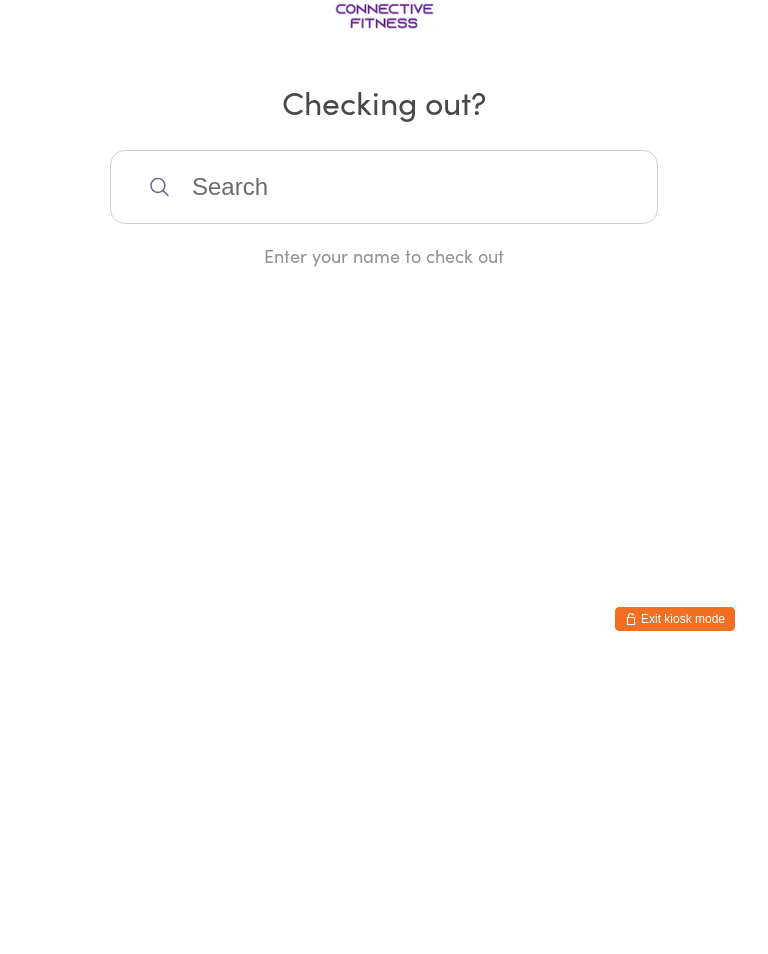 scroll, scrollTop: 0, scrollLeft: 0, axis: both 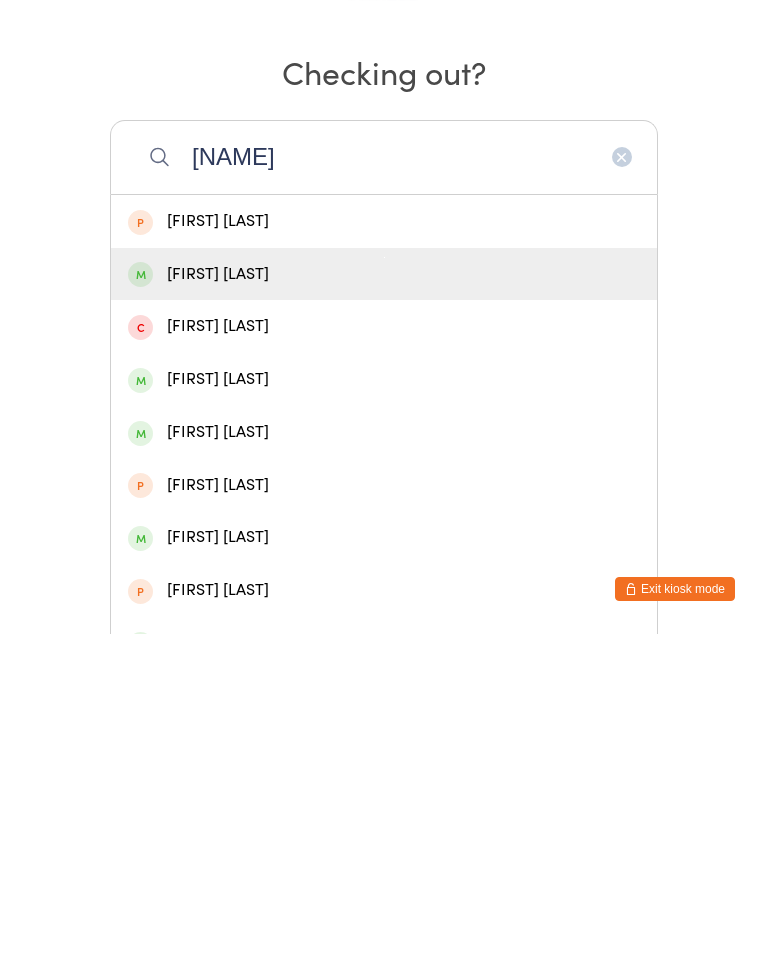 type on "[NAME]" 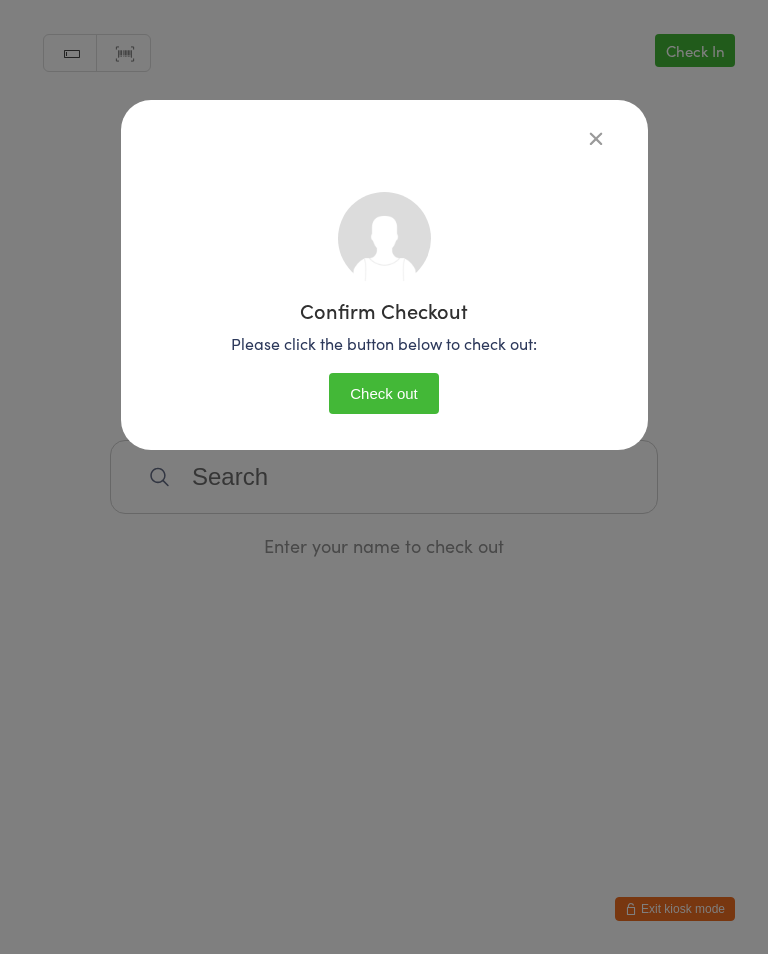click on "Check out" at bounding box center (384, 393) 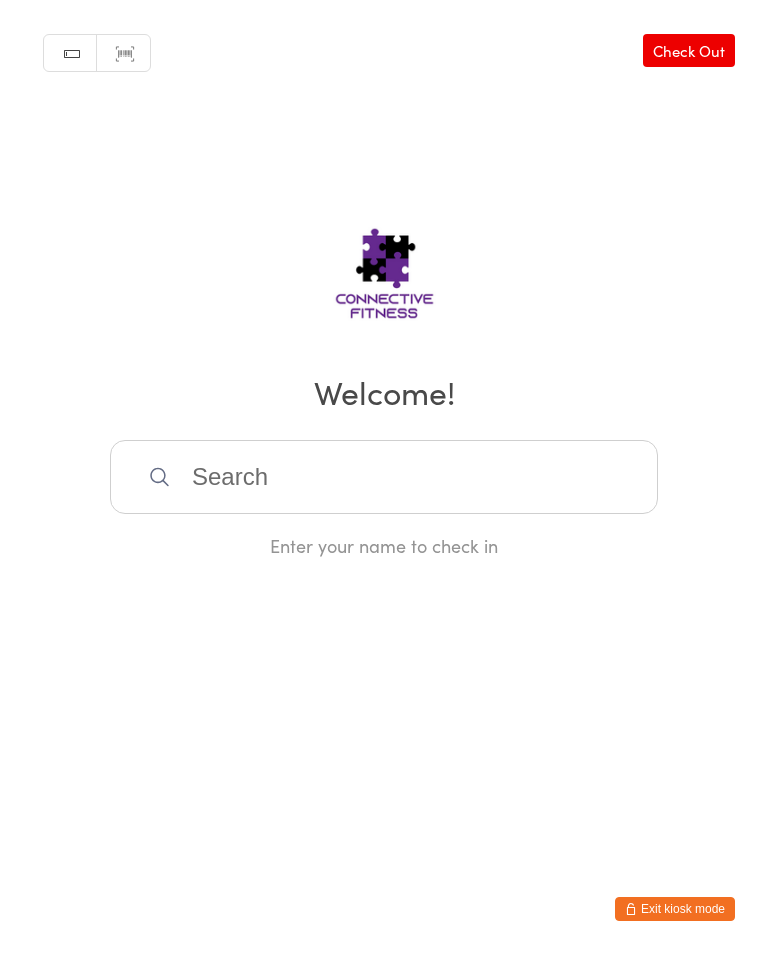 click on "Check Out" at bounding box center (689, 50) 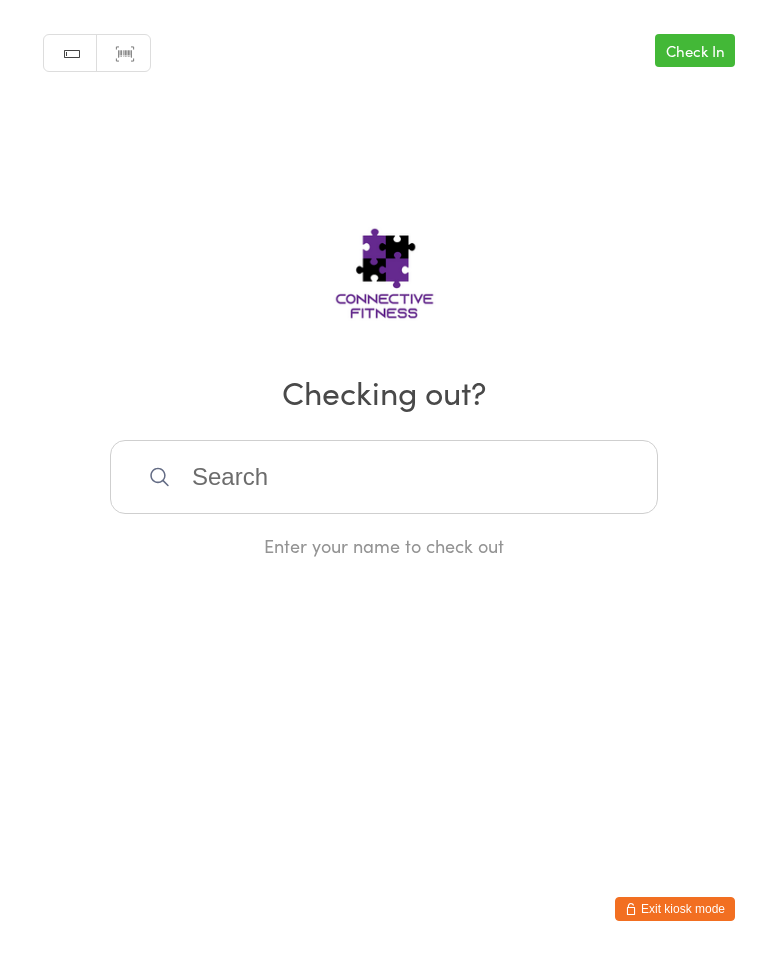 click at bounding box center (384, 477) 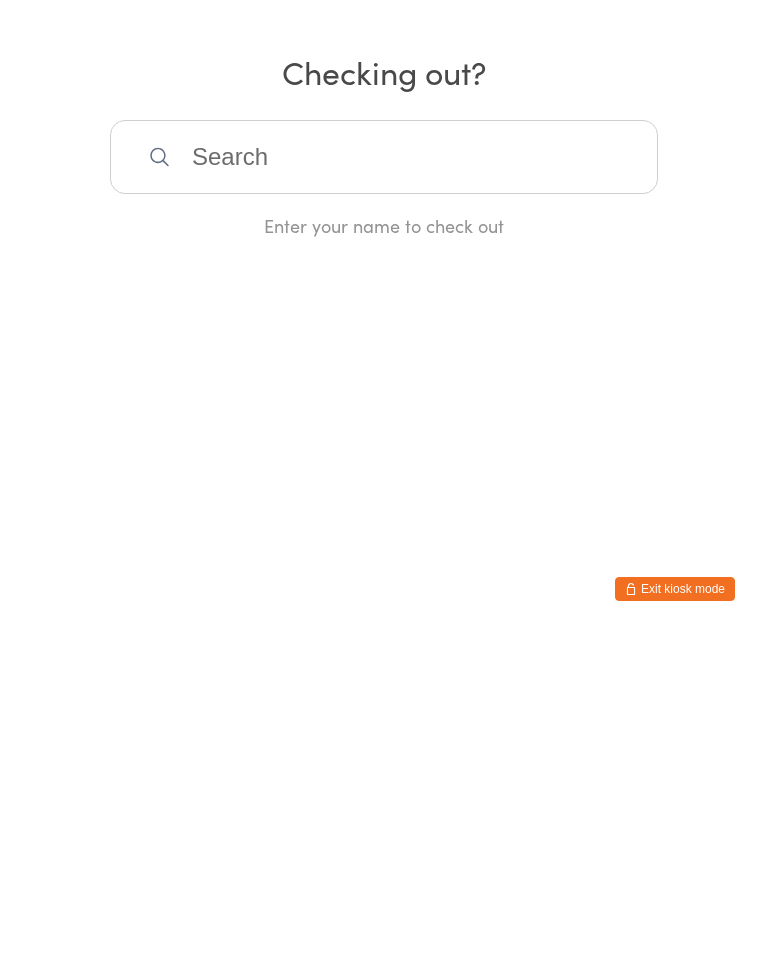 scroll, scrollTop: 0, scrollLeft: 0, axis: both 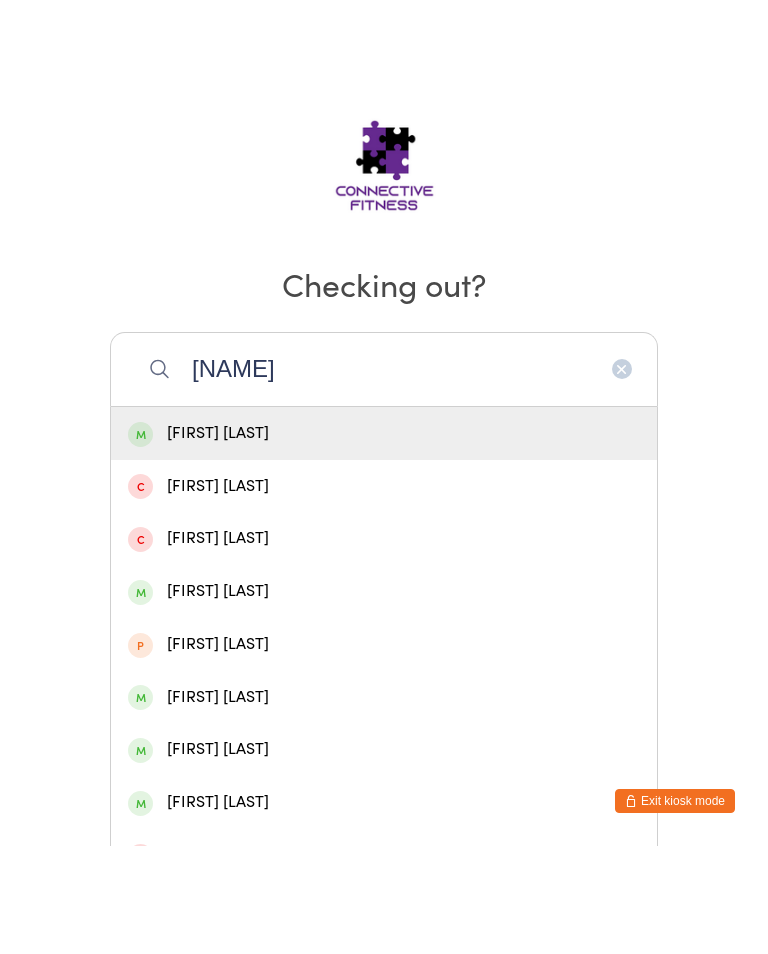 type on "[NAME]" 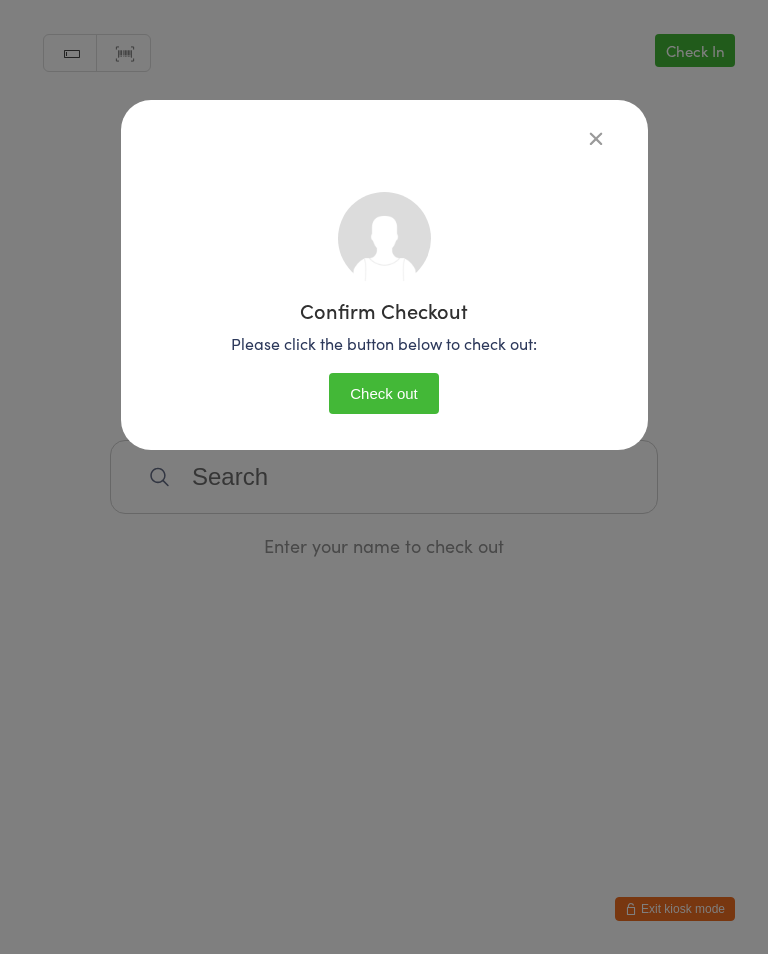 click on "Check out" at bounding box center (384, 393) 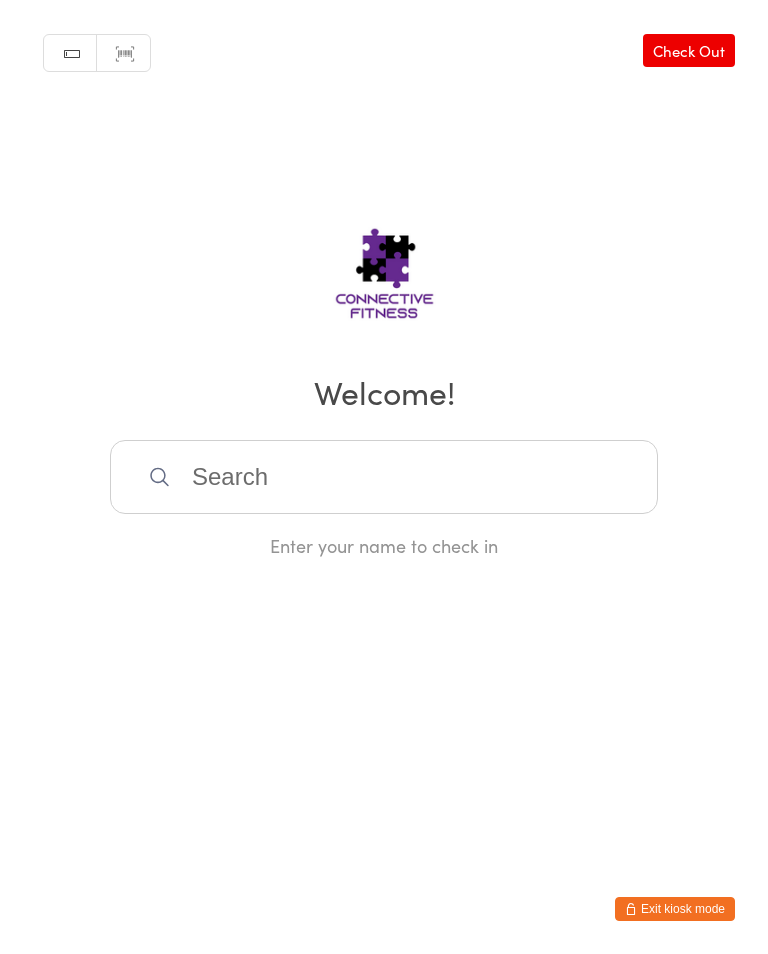 click at bounding box center (384, 477) 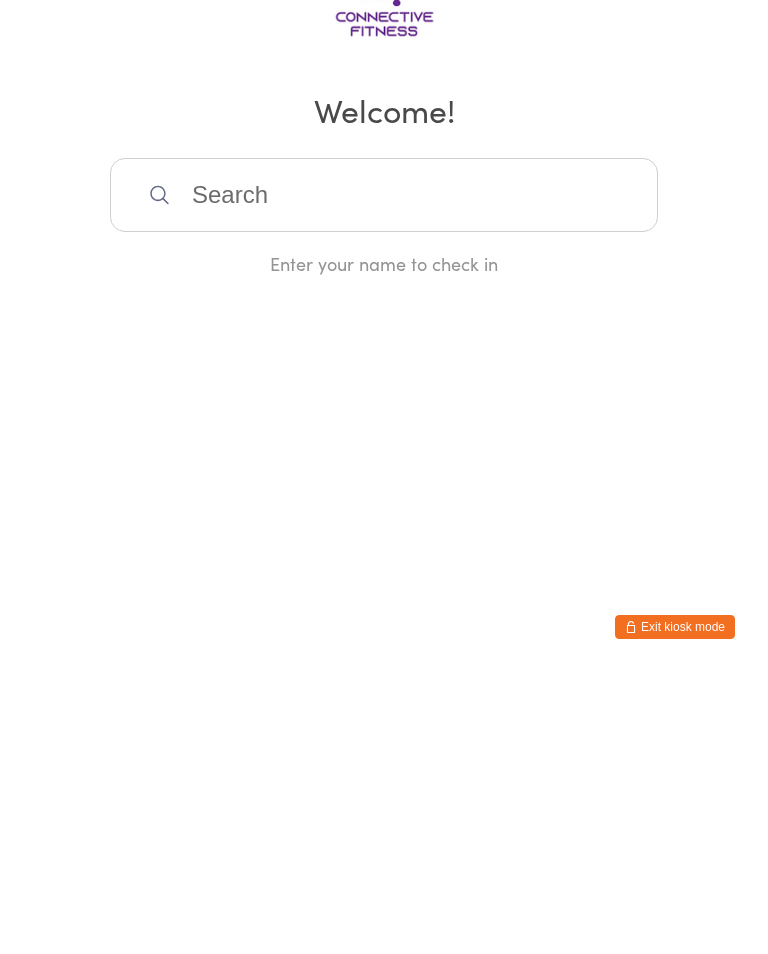 scroll, scrollTop: 0, scrollLeft: 0, axis: both 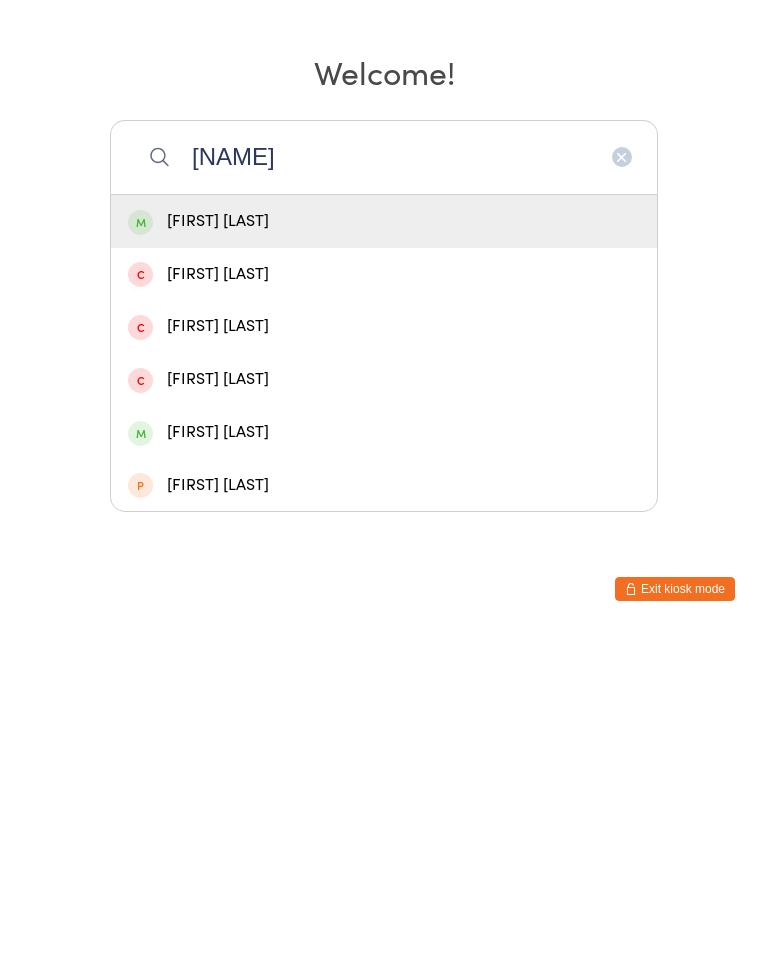 type on "[NAME]" 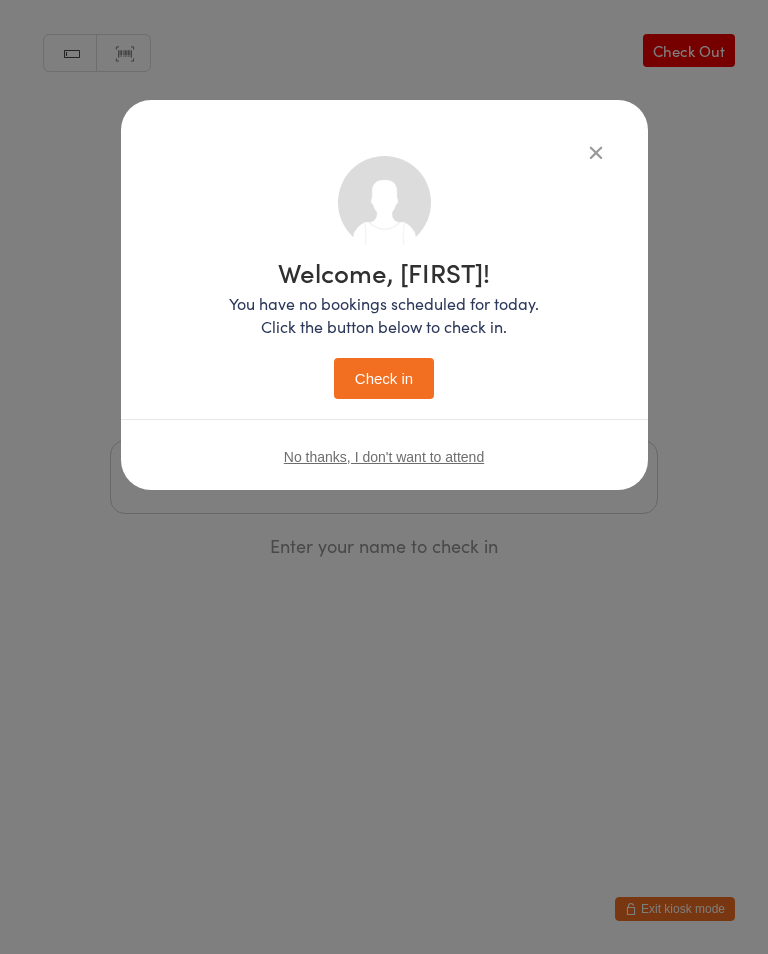 click at bounding box center [596, 152] 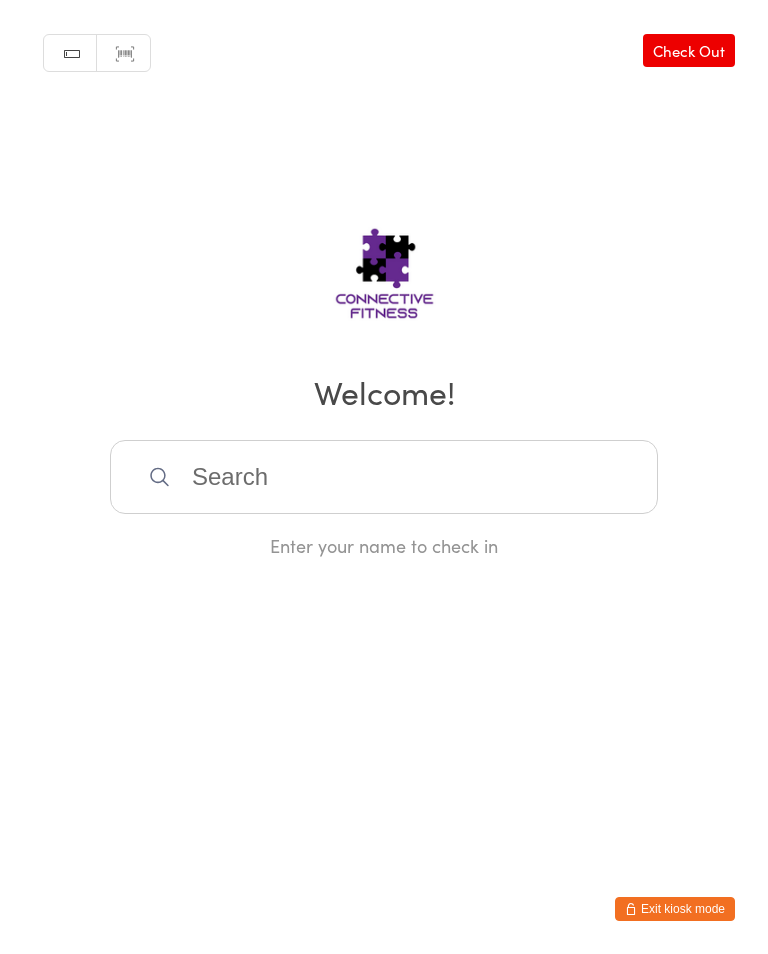 click at bounding box center [384, 477] 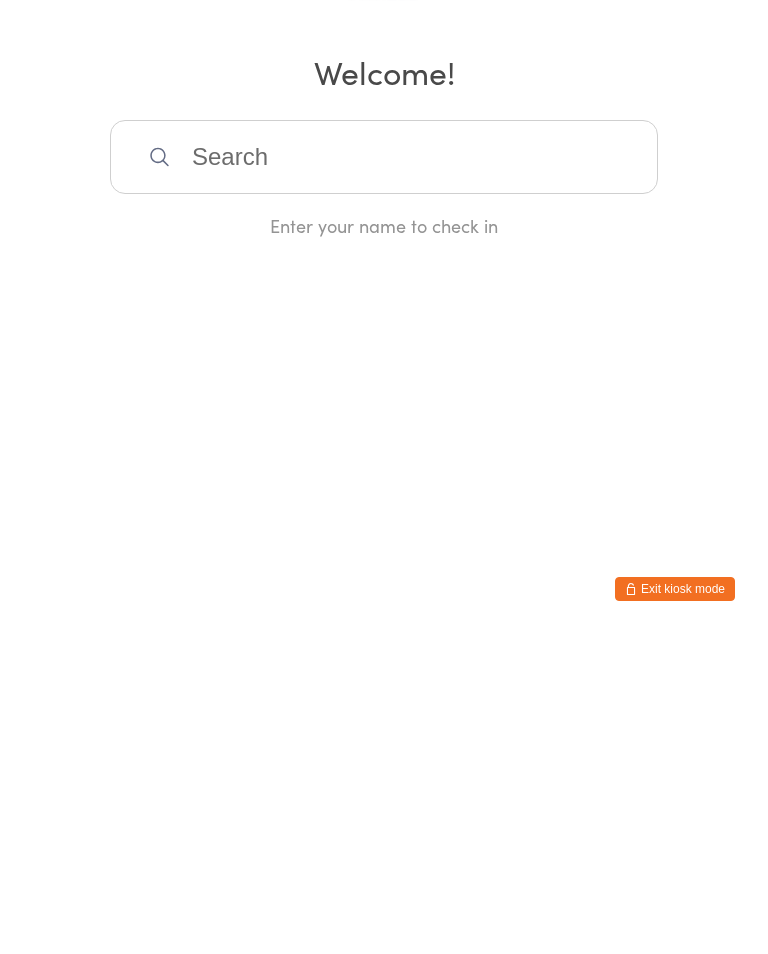scroll, scrollTop: 0, scrollLeft: 0, axis: both 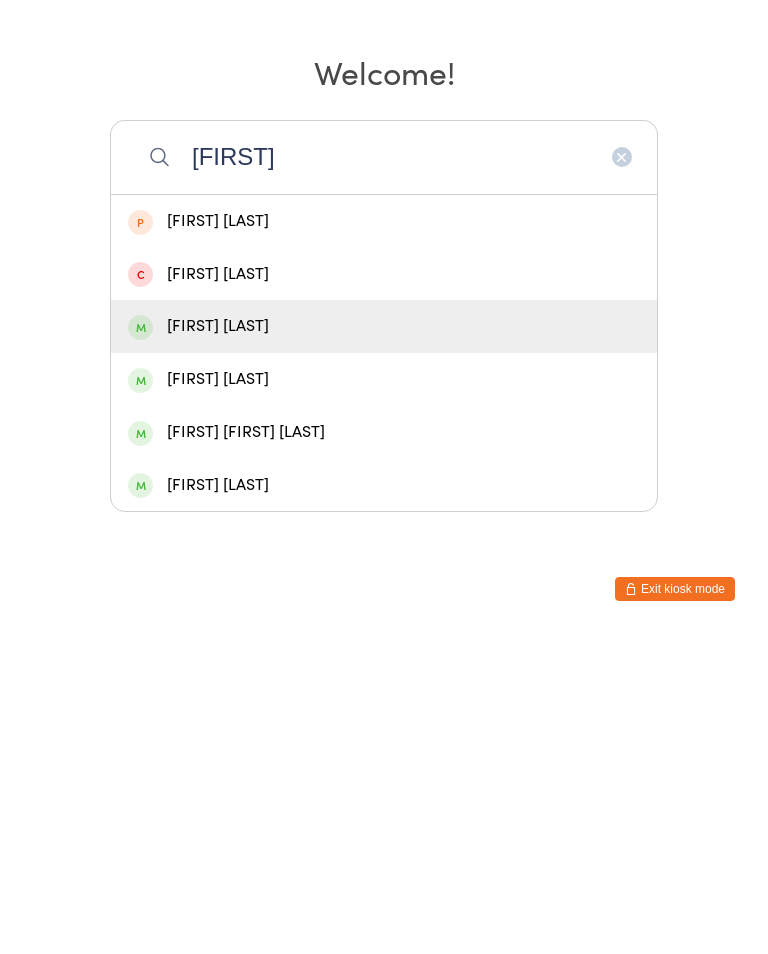 type on "[FIRST]" 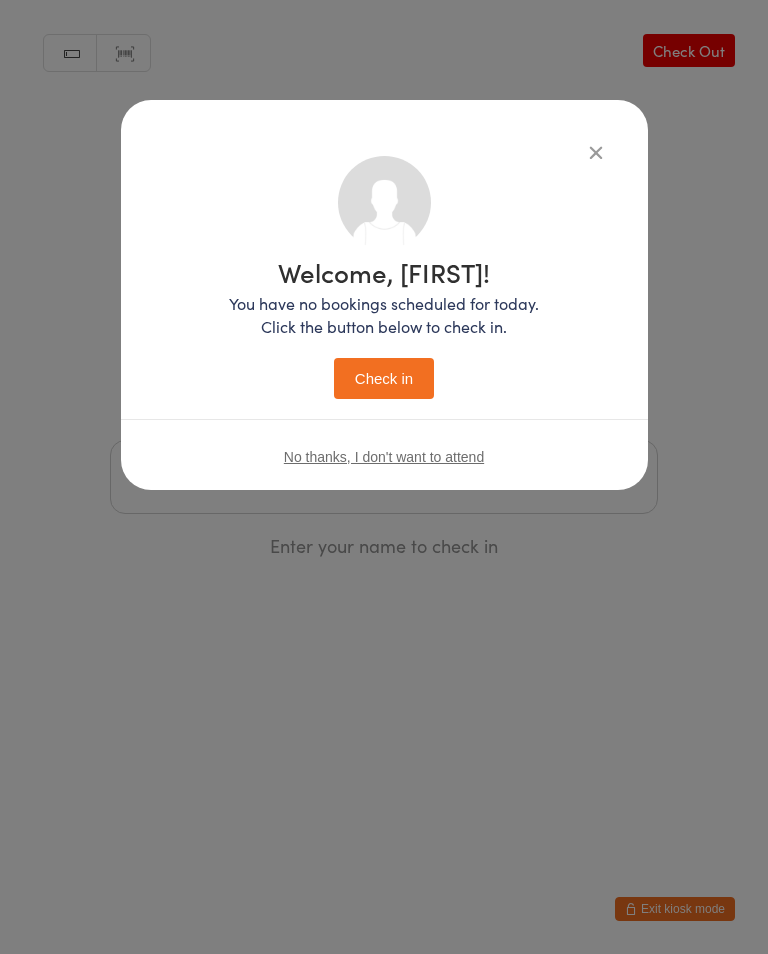 click on "Check in" at bounding box center [384, 378] 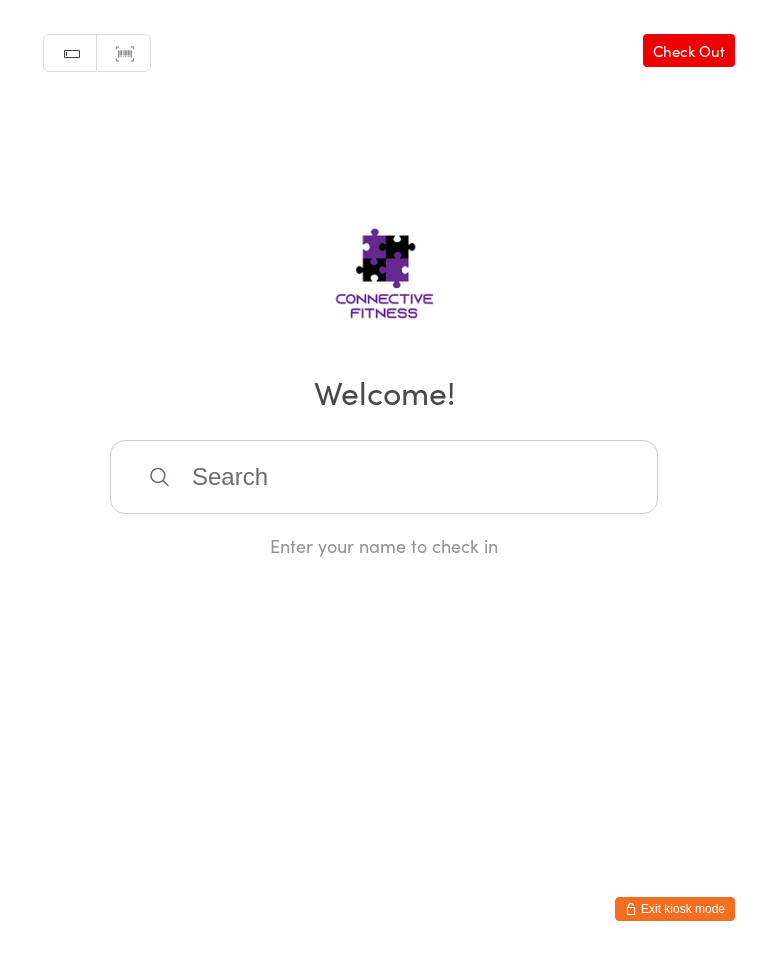click at bounding box center [384, 477] 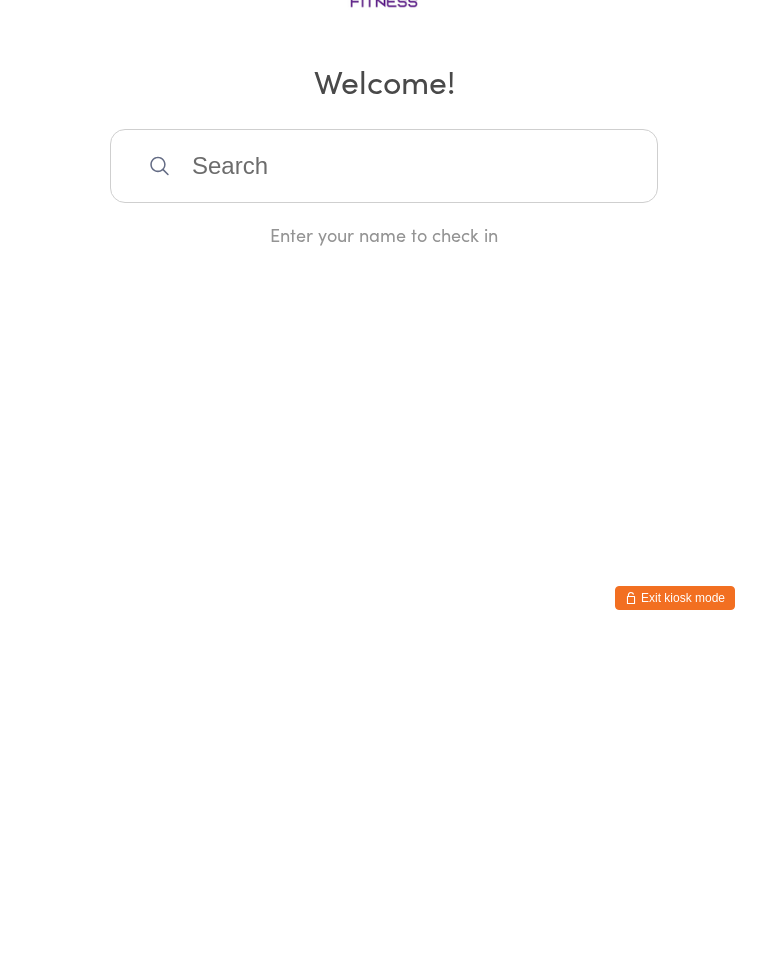 scroll, scrollTop: 0, scrollLeft: 0, axis: both 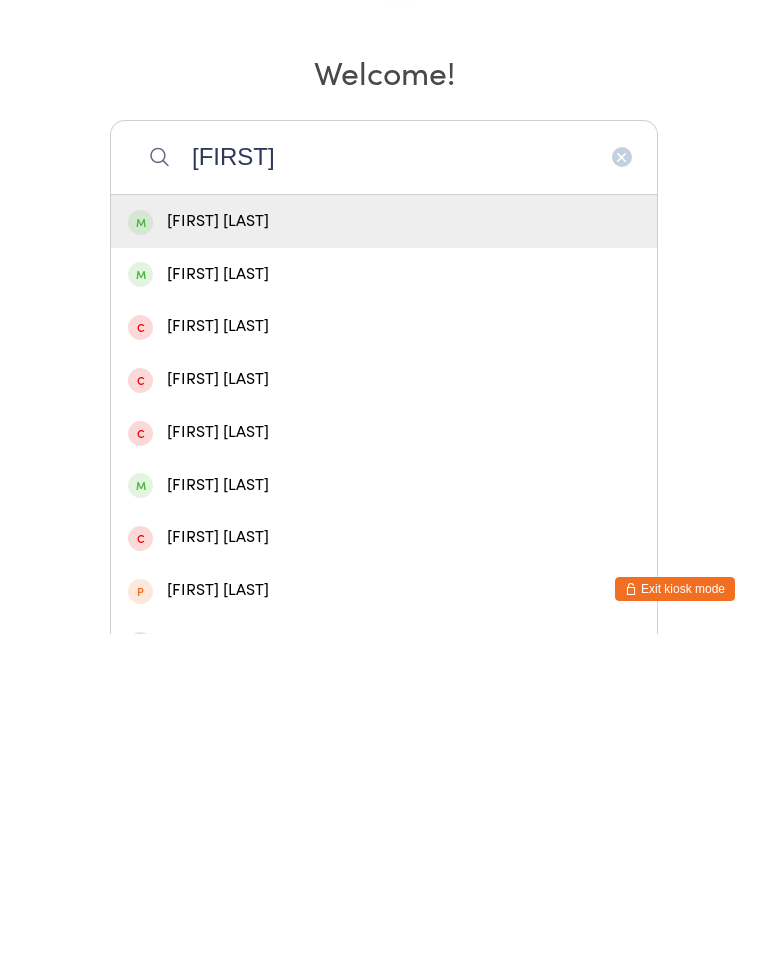 type on "[FIRST]" 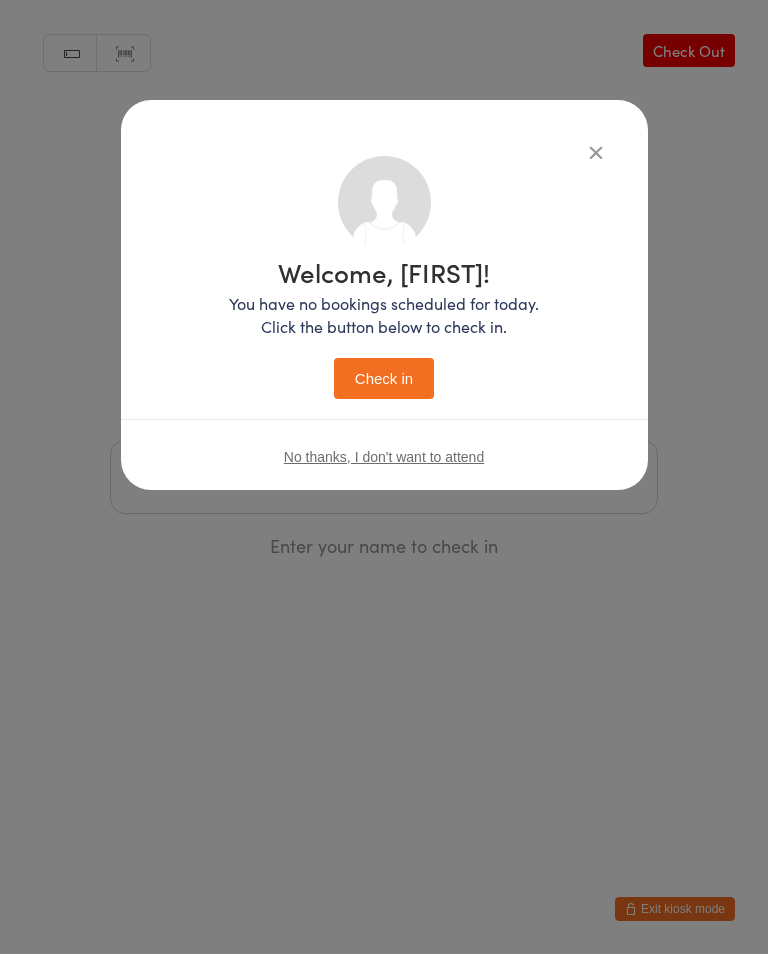 click on "Check in" at bounding box center [384, 378] 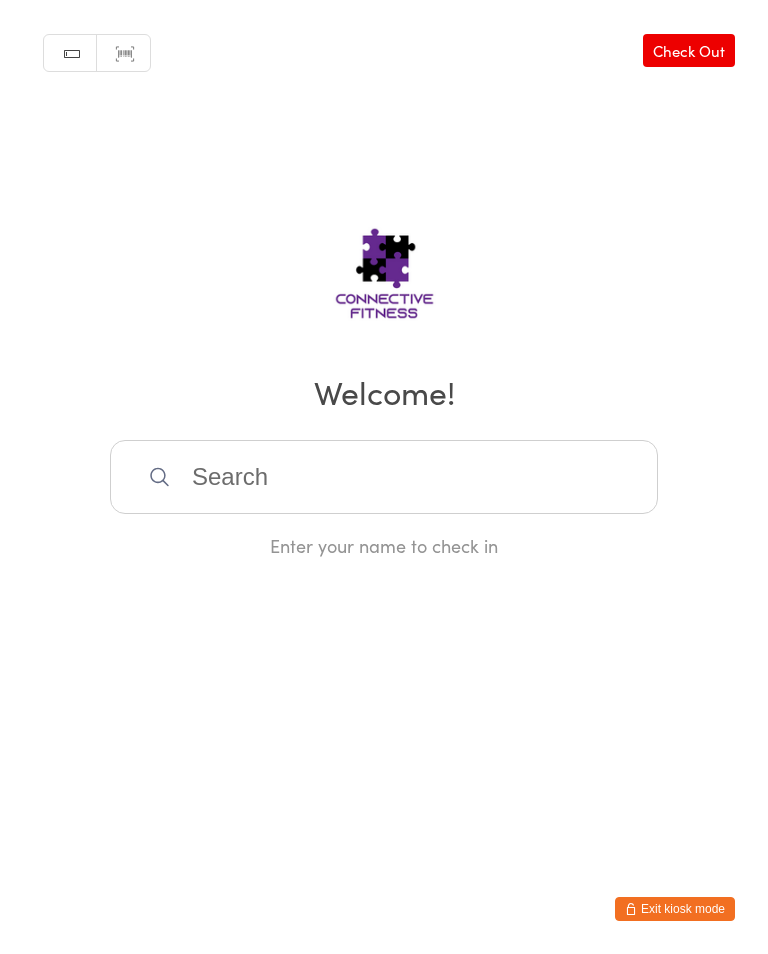 click at bounding box center [384, 477] 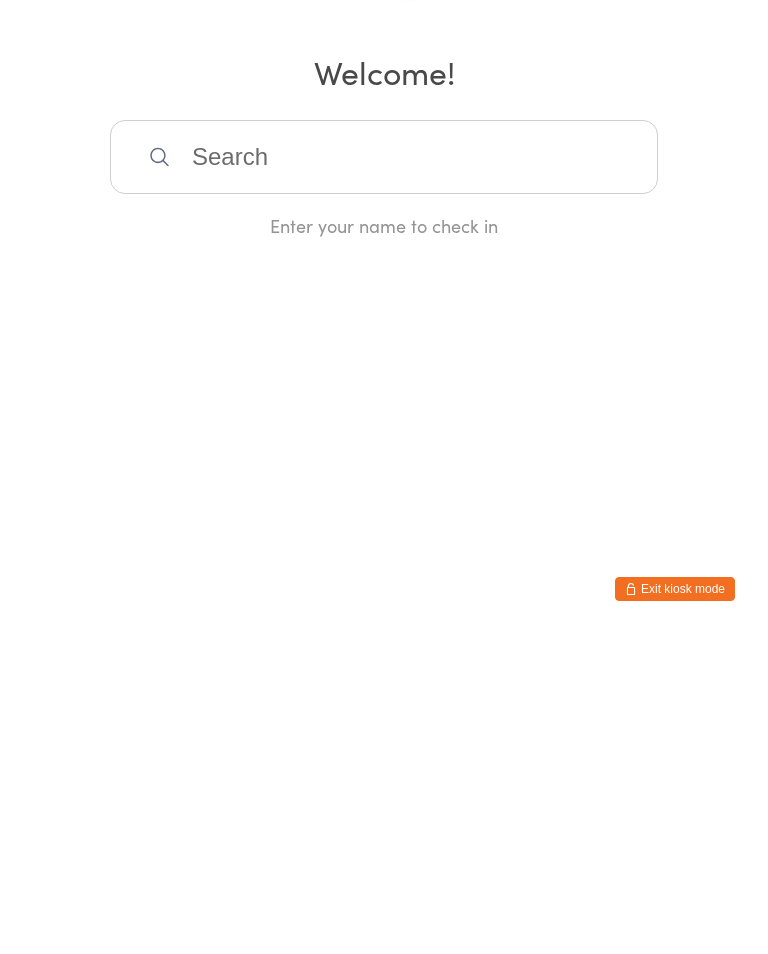 scroll, scrollTop: 0, scrollLeft: 0, axis: both 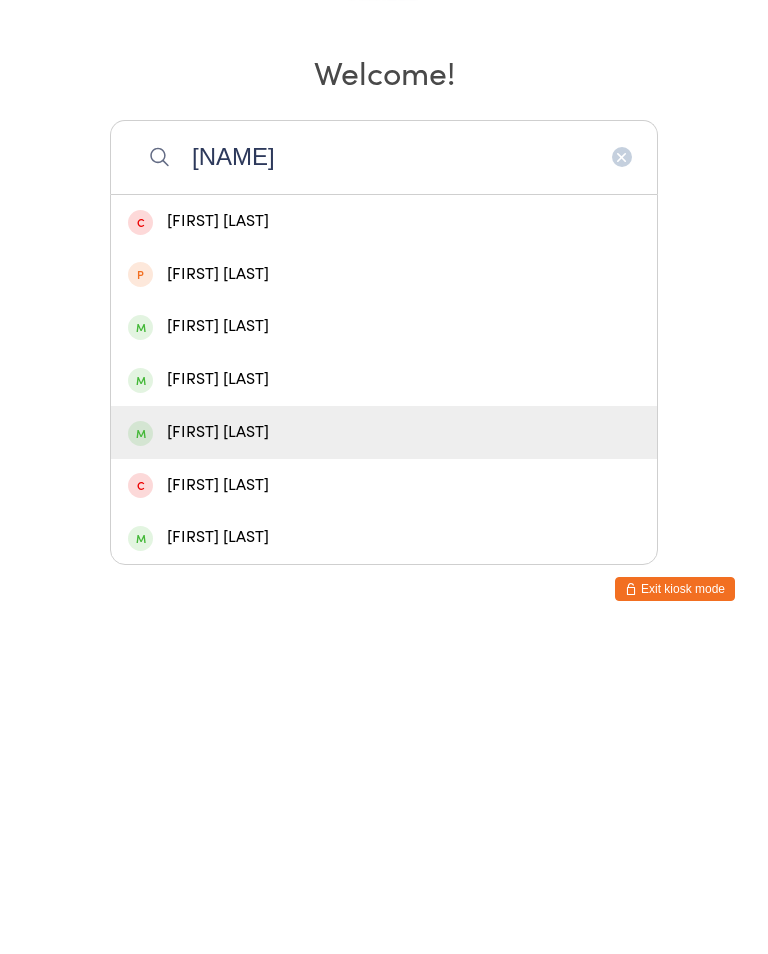 type on "[NAME]" 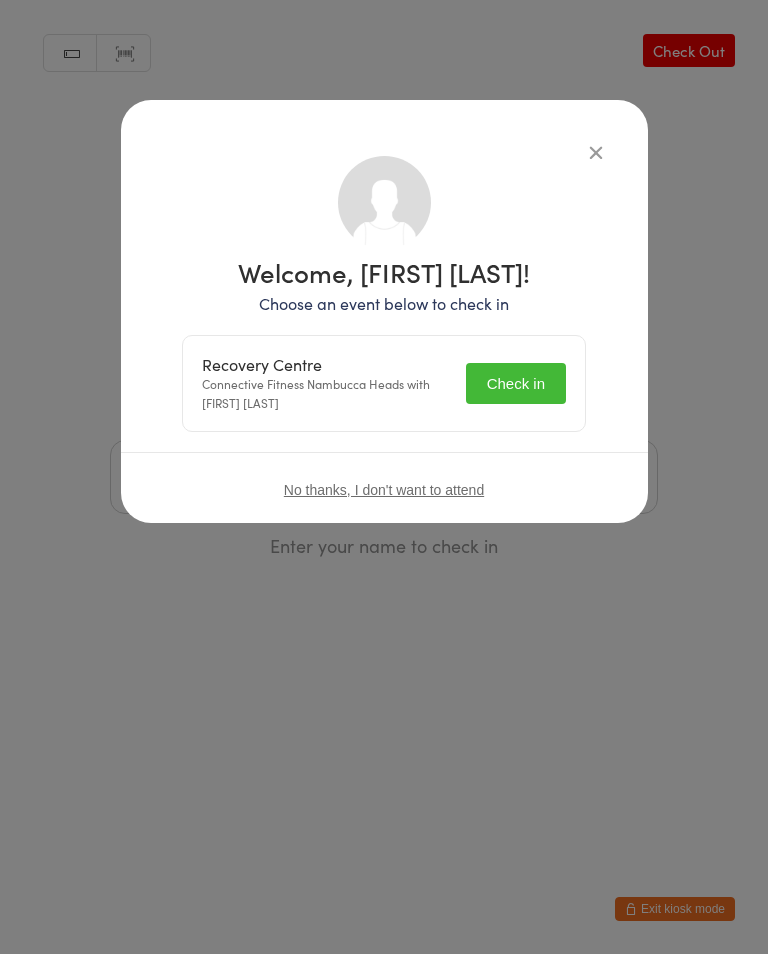 click on "Check in" at bounding box center (516, 383) 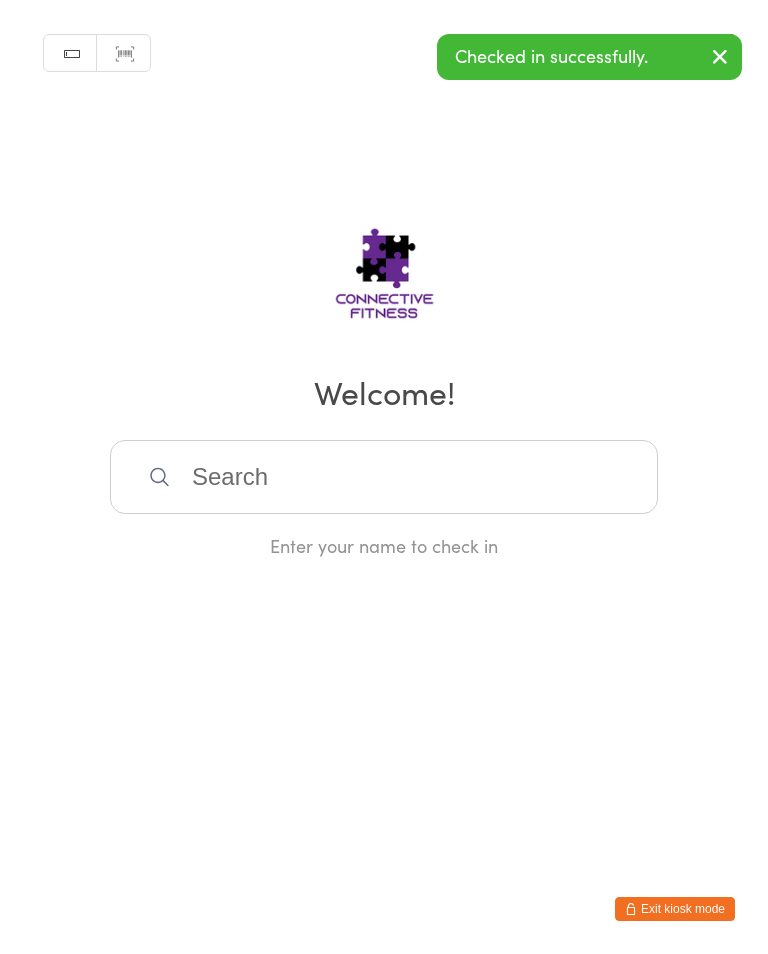 click at bounding box center (384, 477) 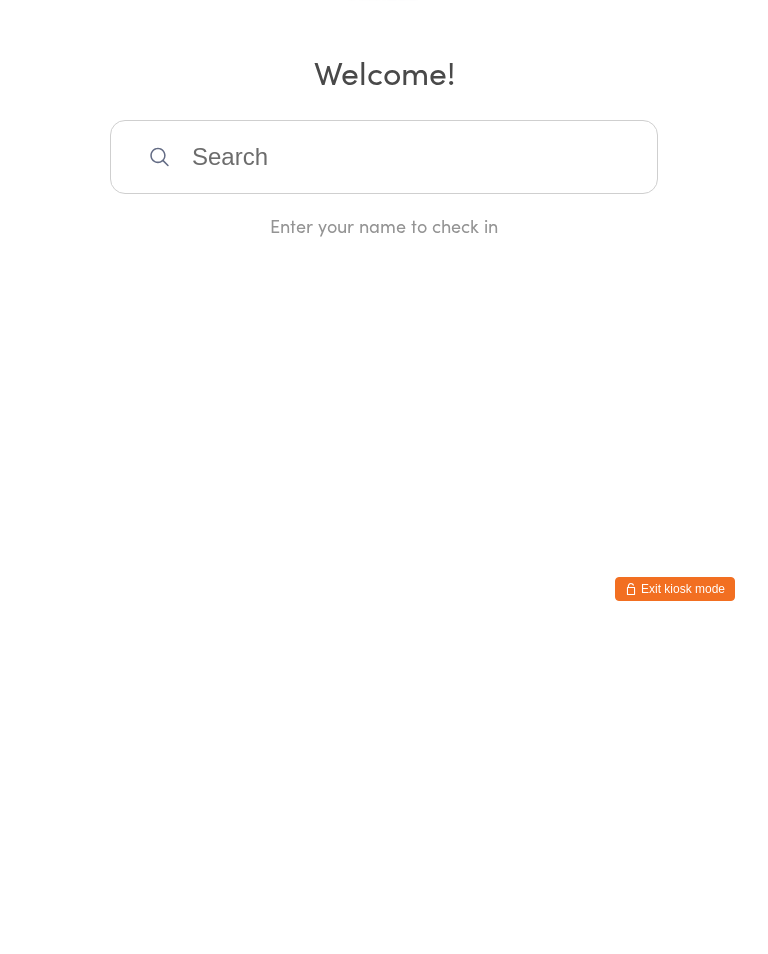 scroll, scrollTop: 0, scrollLeft: 0, axis: both 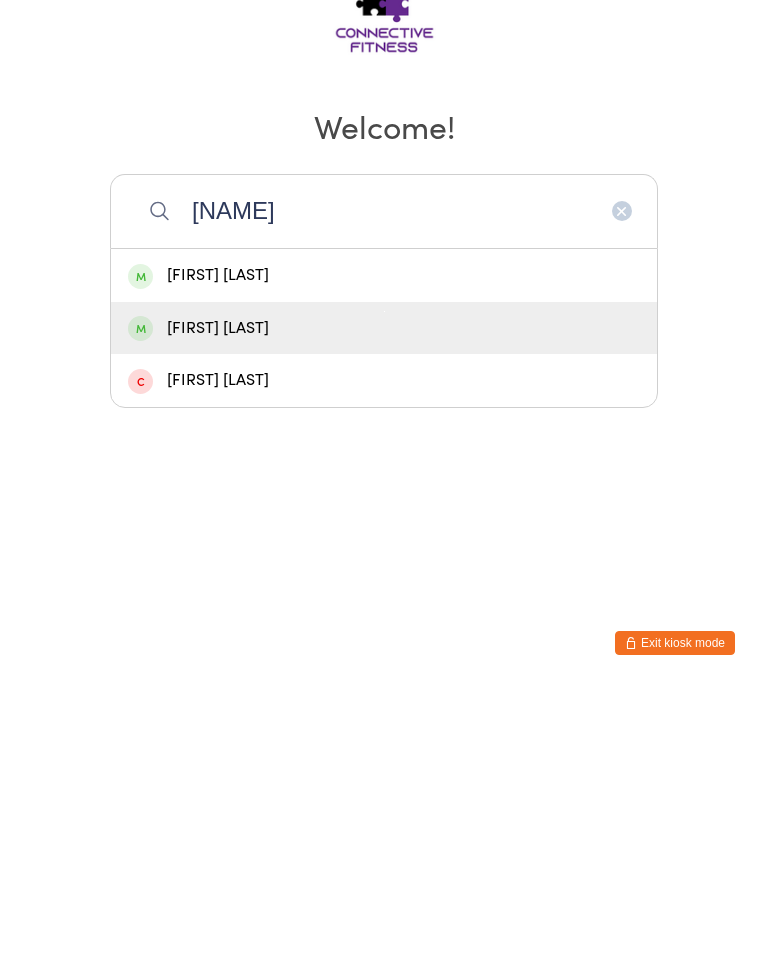 type on "[NAME]" 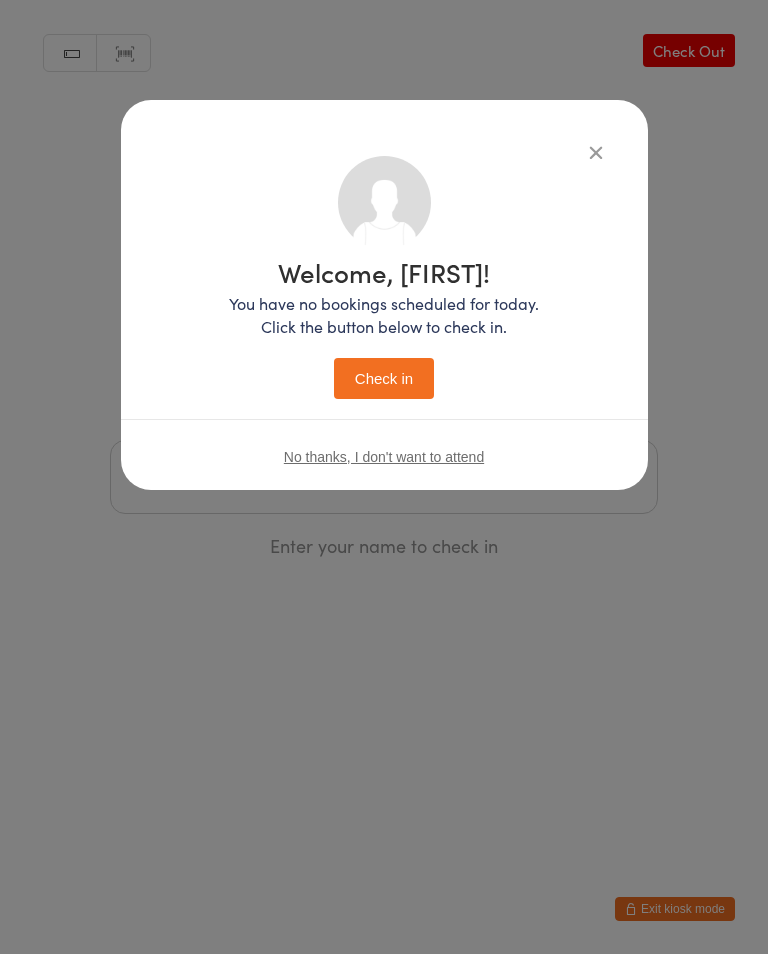 click on "Check in" at bounding box center (384, 378) 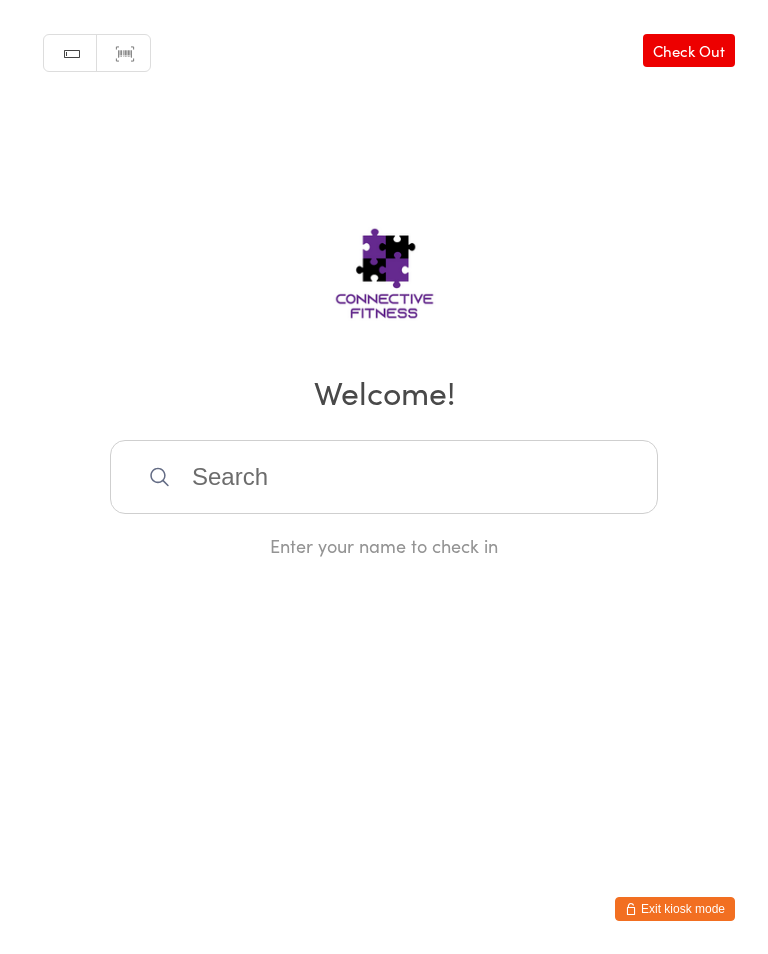 click at bounding box center [384, 477] 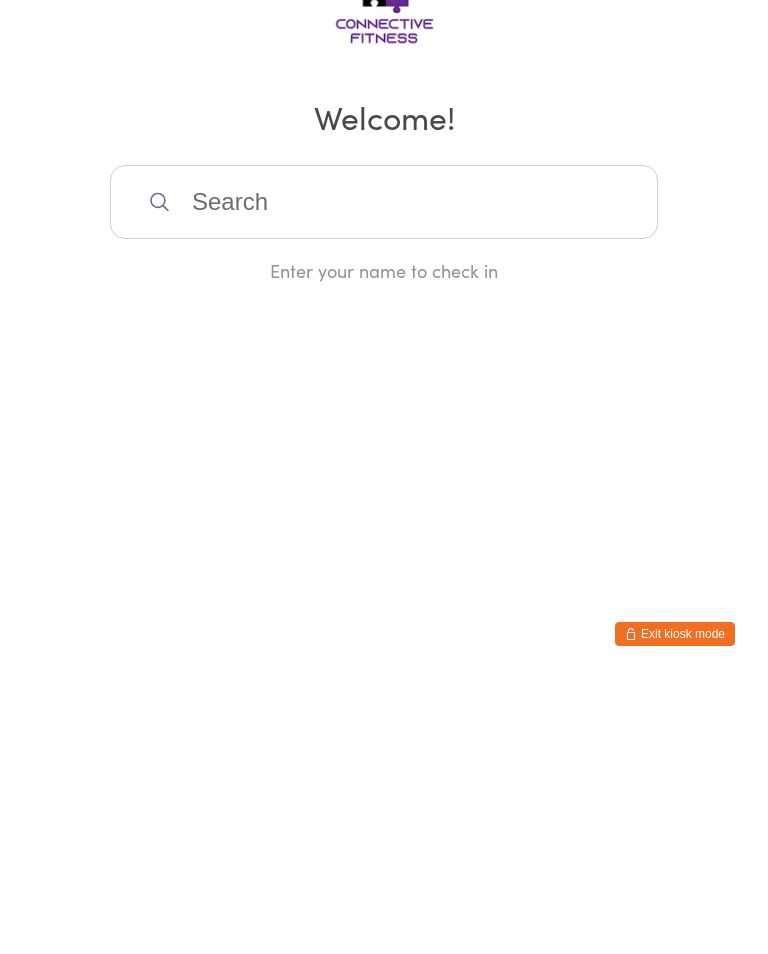scroll, scrollTop: 0, scrollLeft: 0, axis: both 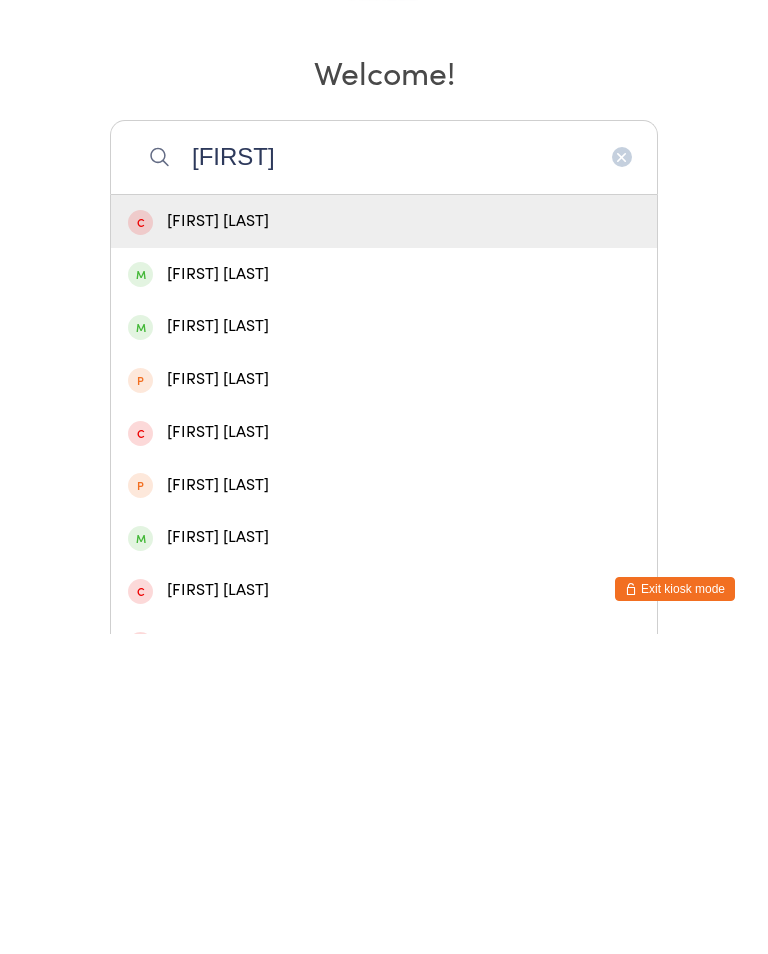 type on "[FIRST]" 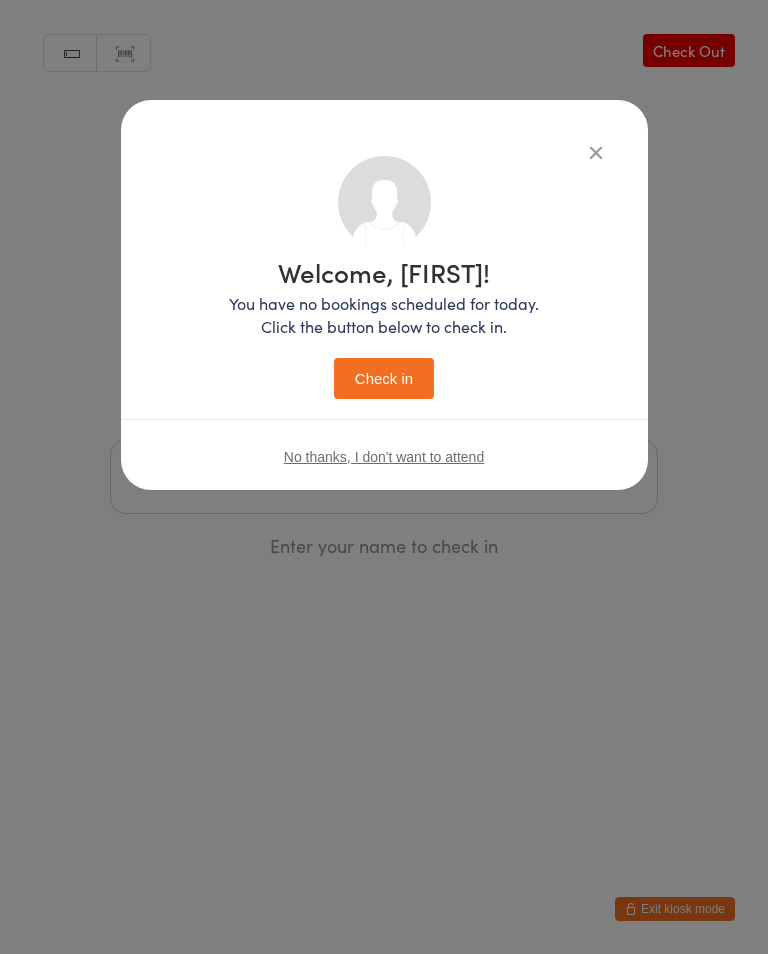 click on "Check in" at bounding box center (384, 378) 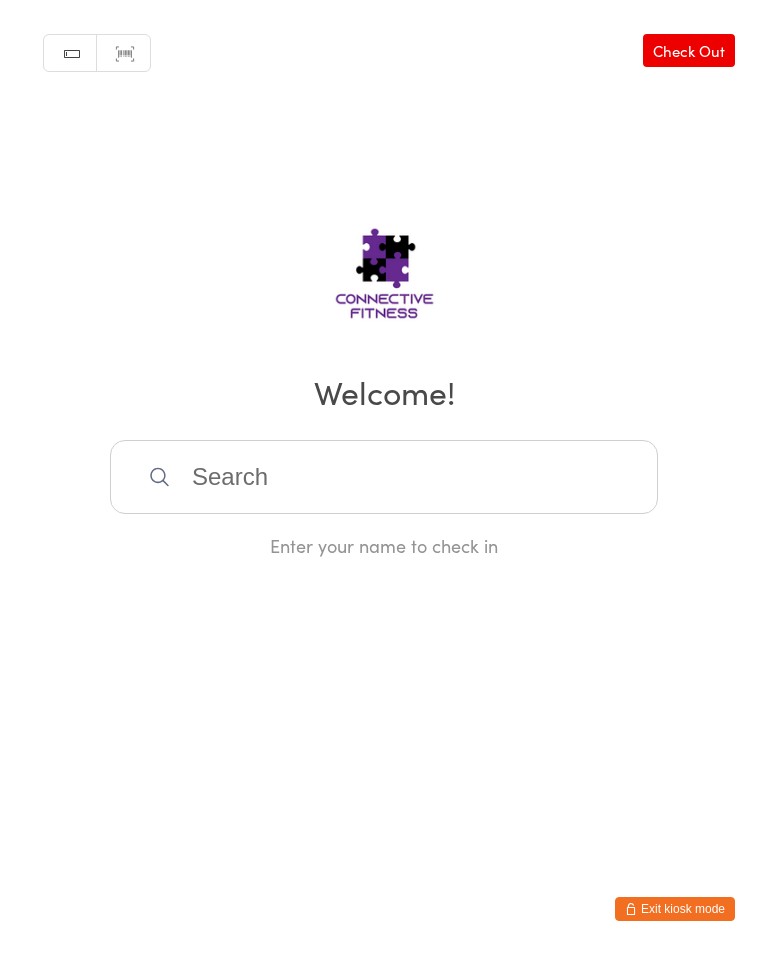 click at bounding box center (384, 477) 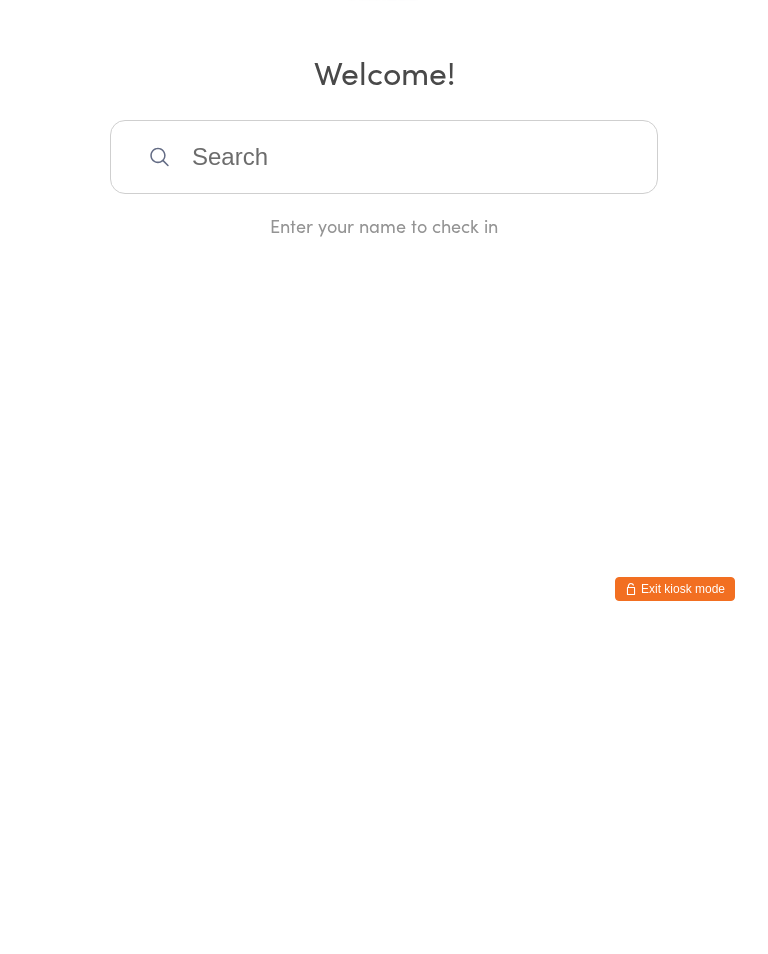scroll, scrollTop: 0, scrollLeft: 0, axis: both 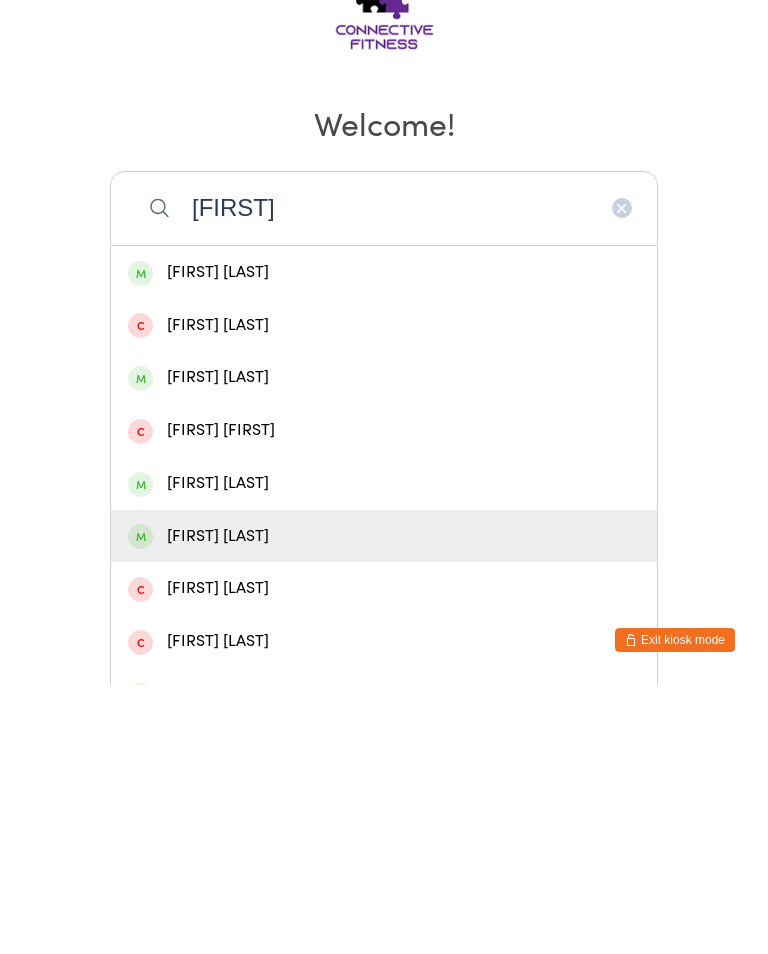 type on "[FIRST]" 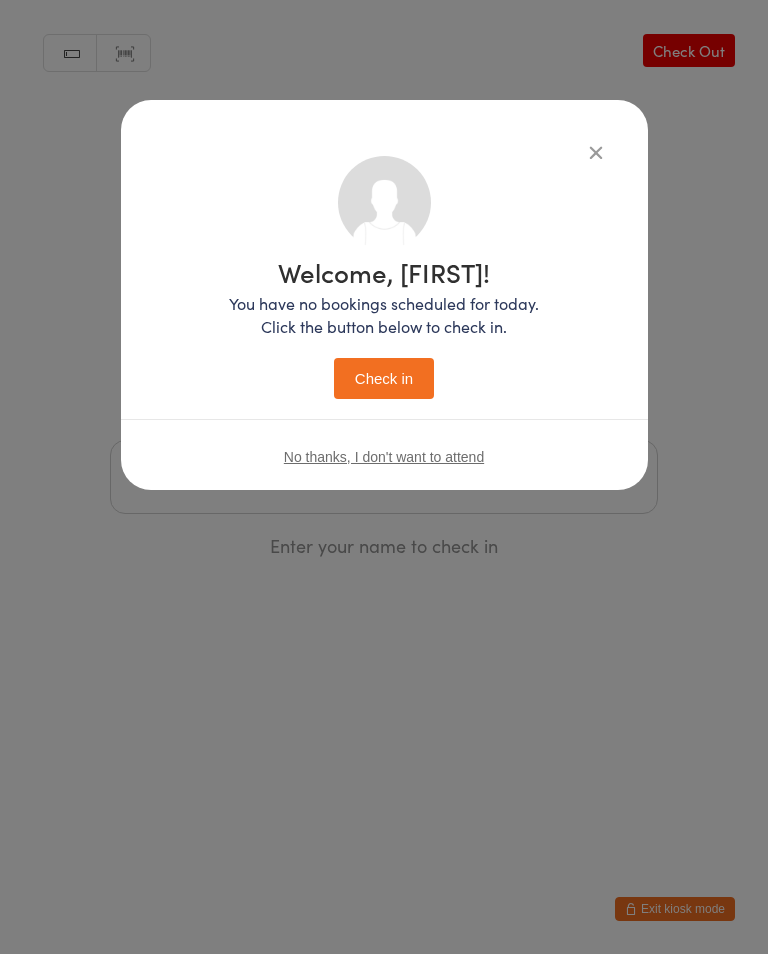 click on "Check in" at bounding box center (384, 378) 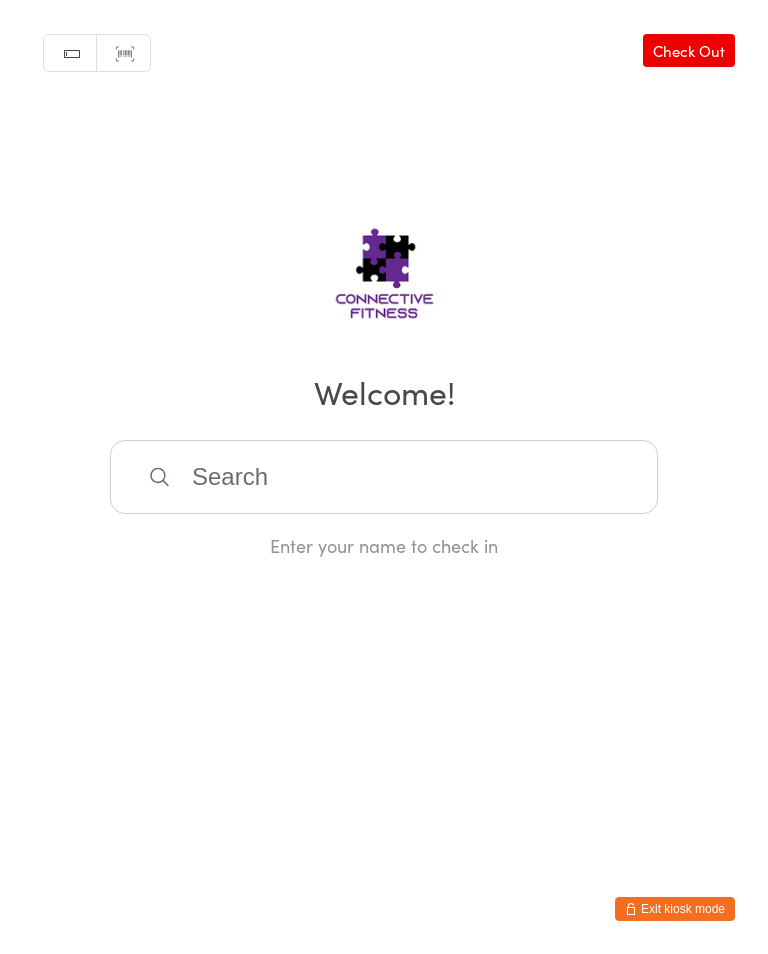 click at bounding box center [384, 477] 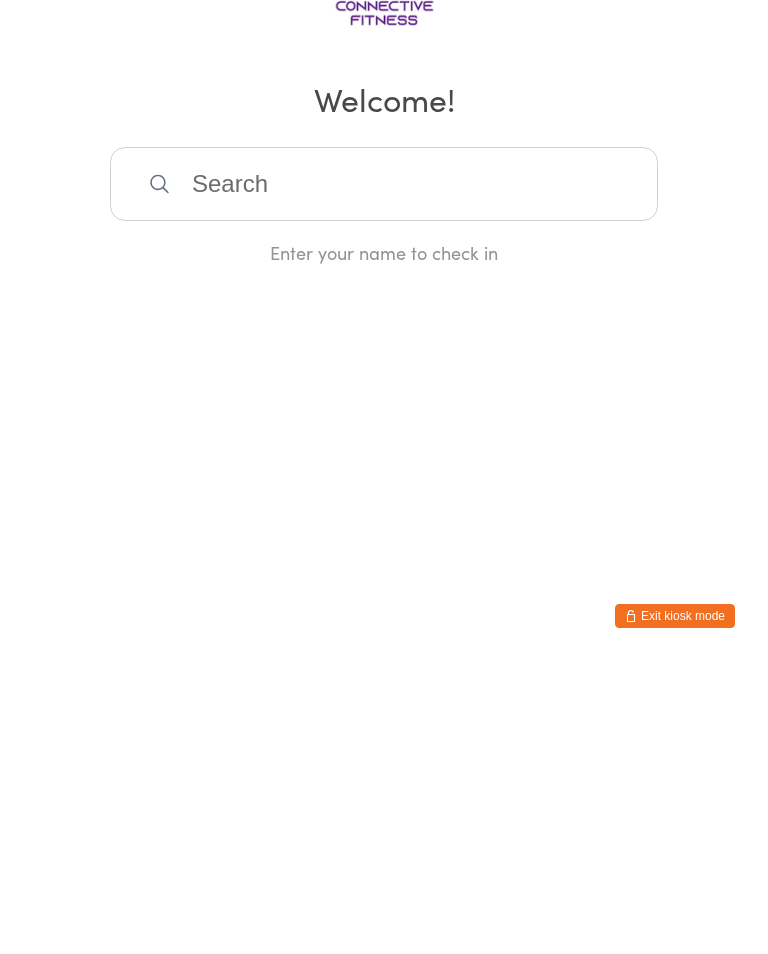 scroll, scrollTop: 0, scrollLeft: 0, axis: both 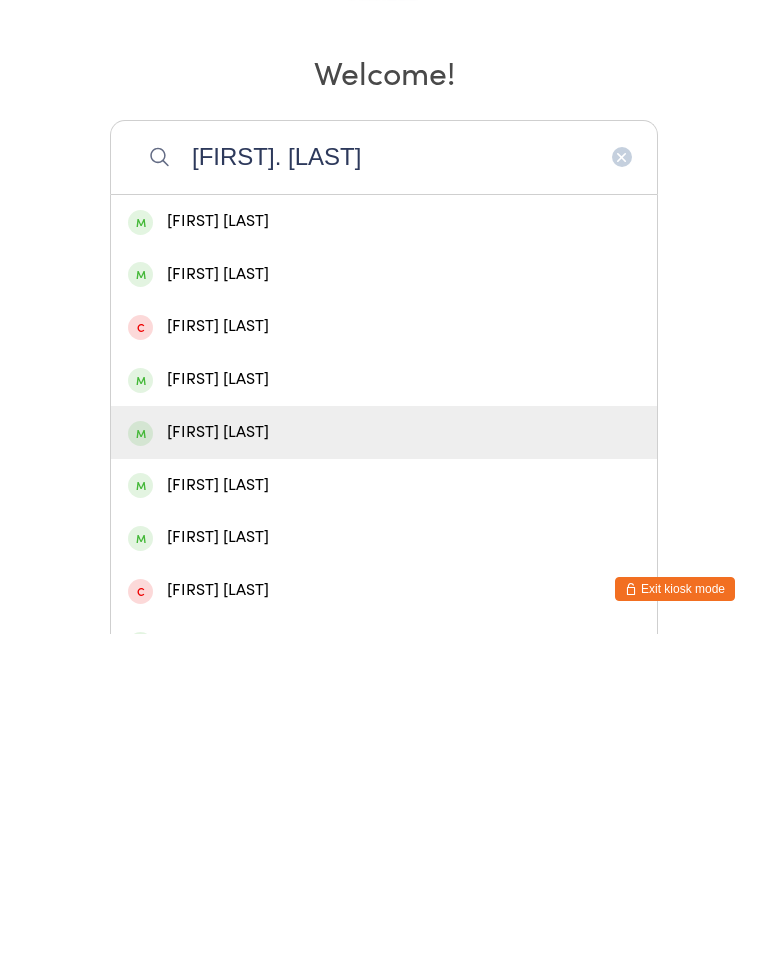 type on "[FIRST]. [LAST]" 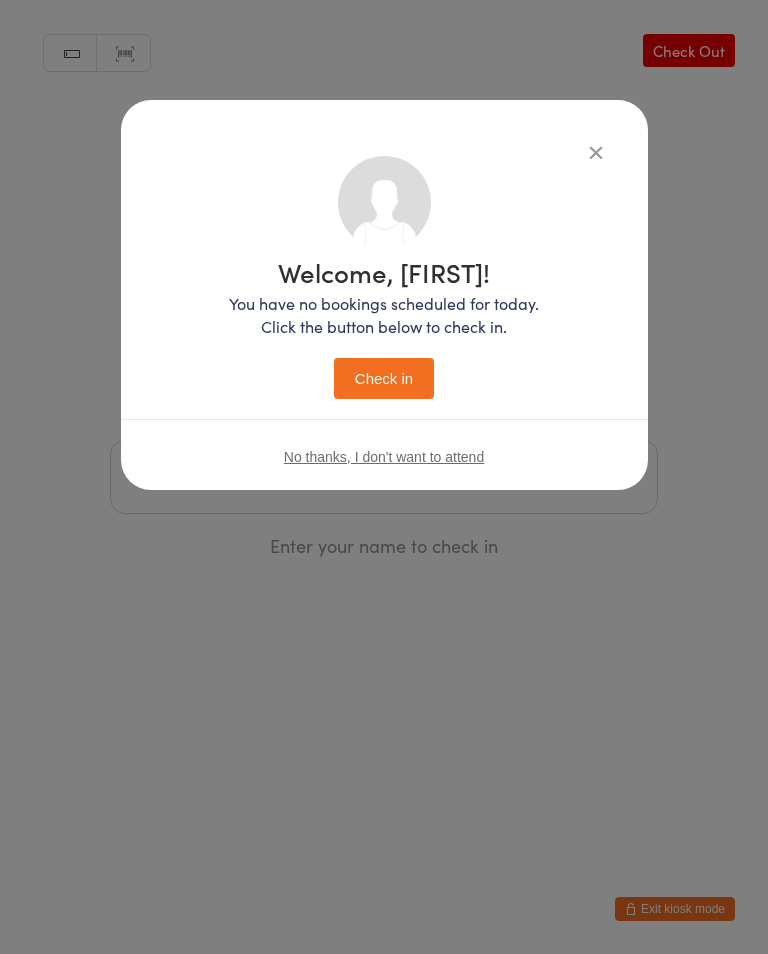 click on "Check in" at bounding box center [384, 378] 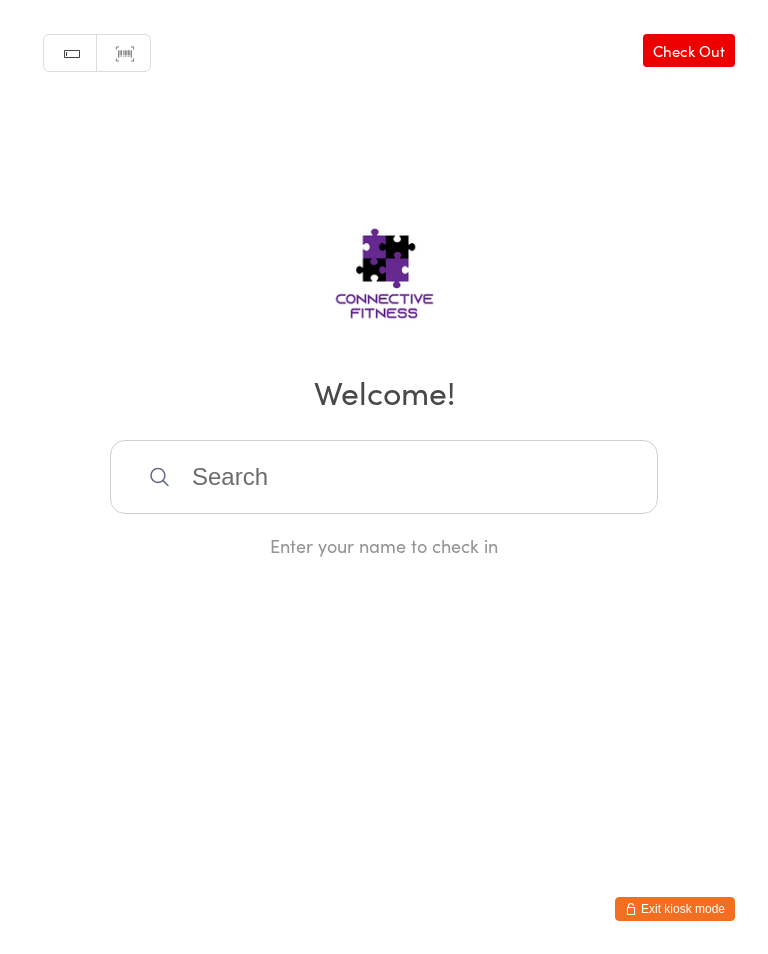 click at bounding box center (384, 477) 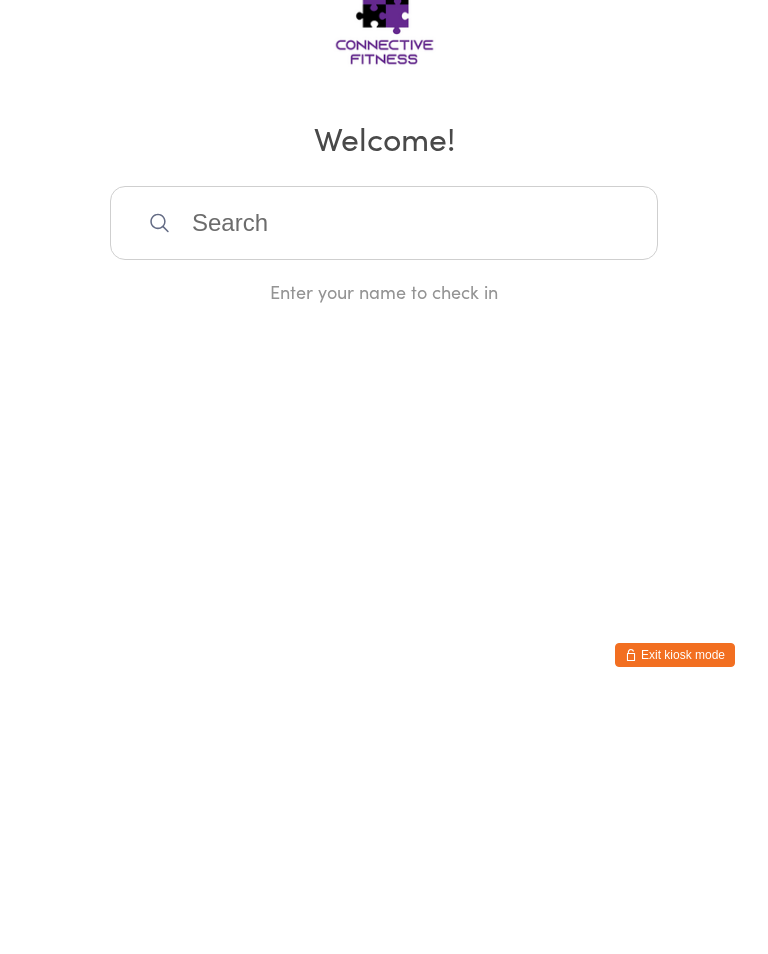 scroll, scrollTop: 0, scrollLeft: 0, axis: both 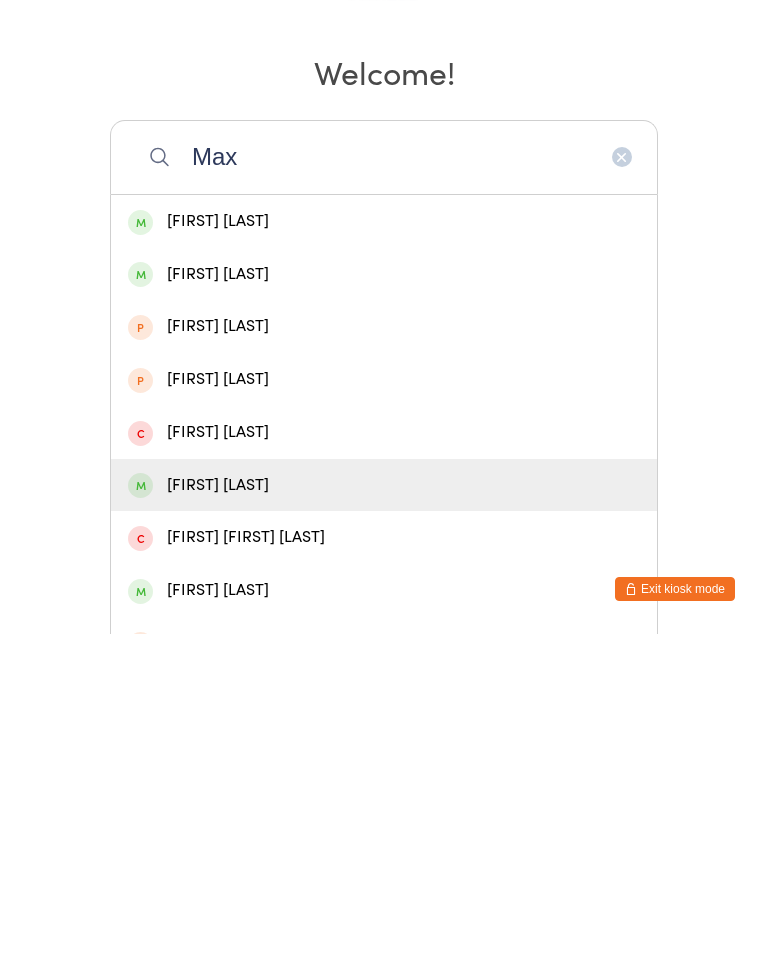 type on "Max" 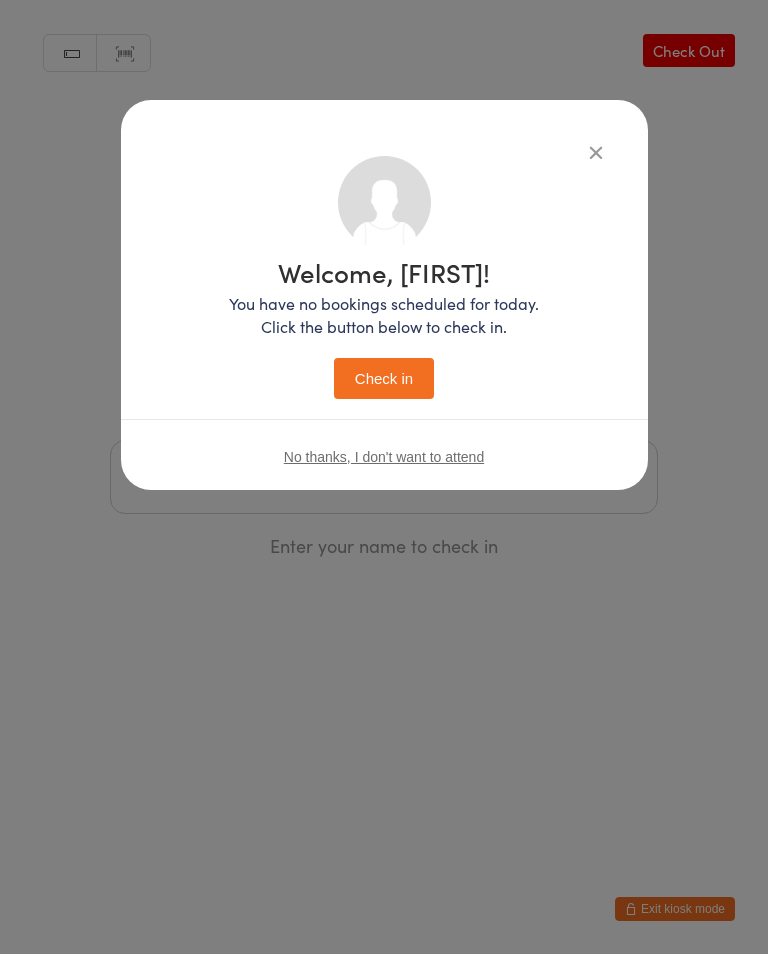 click on "Check in" at bounding box center [384, 378] 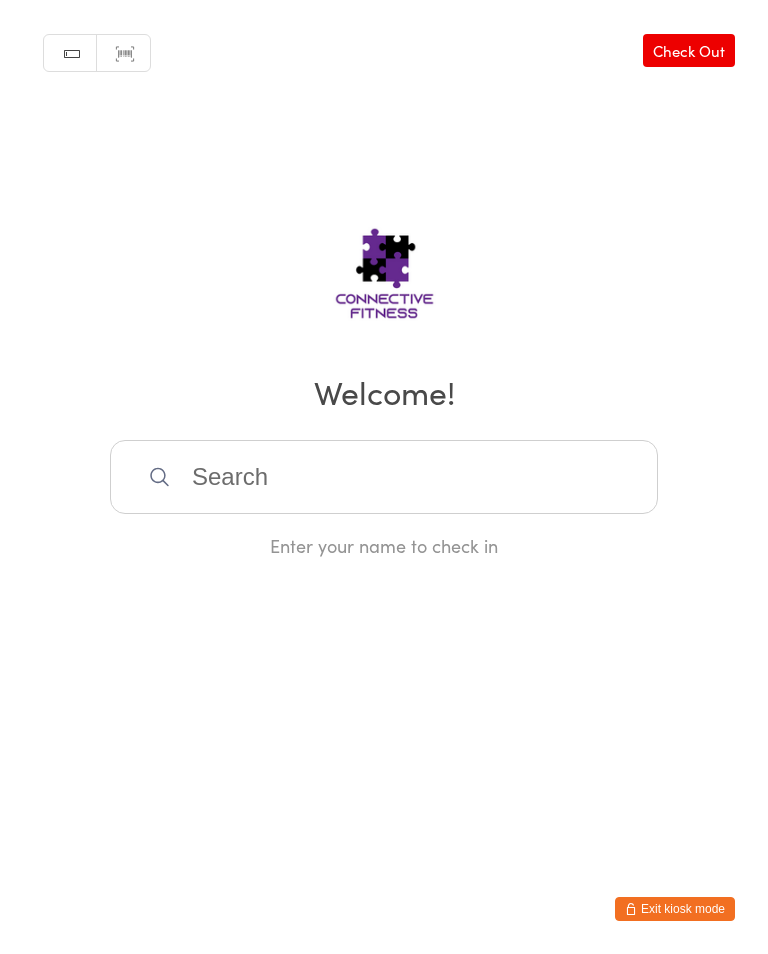 click at bounding box center (384, 477) 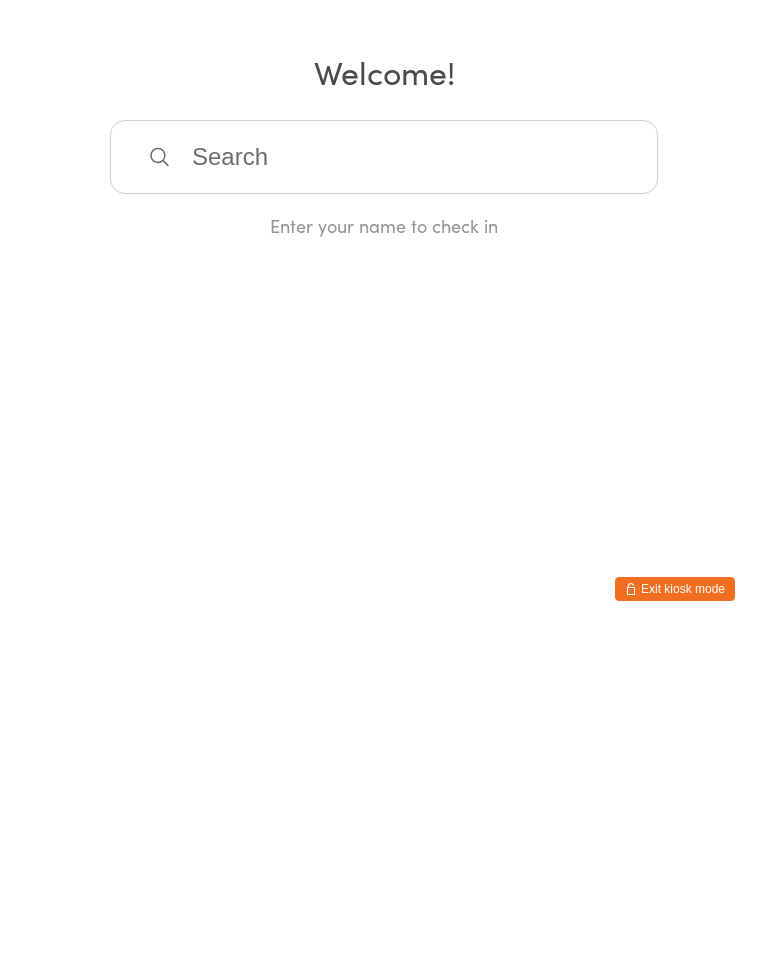 scroll, scrollTop: 0, scrollLeft: 0, axis: both 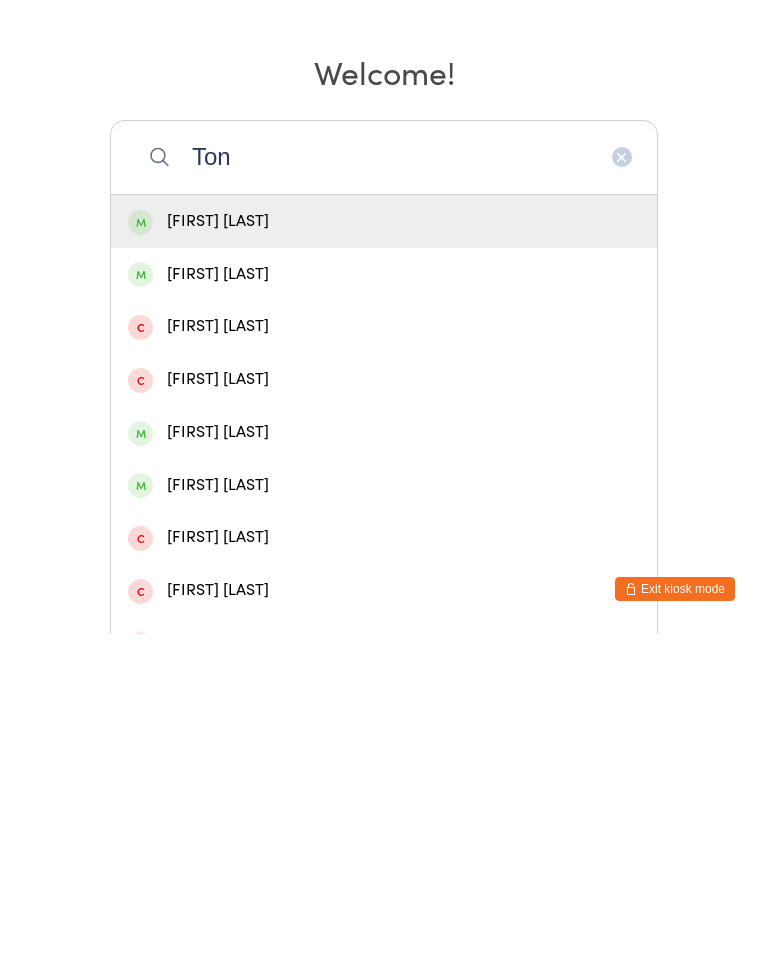 type on "Ton" 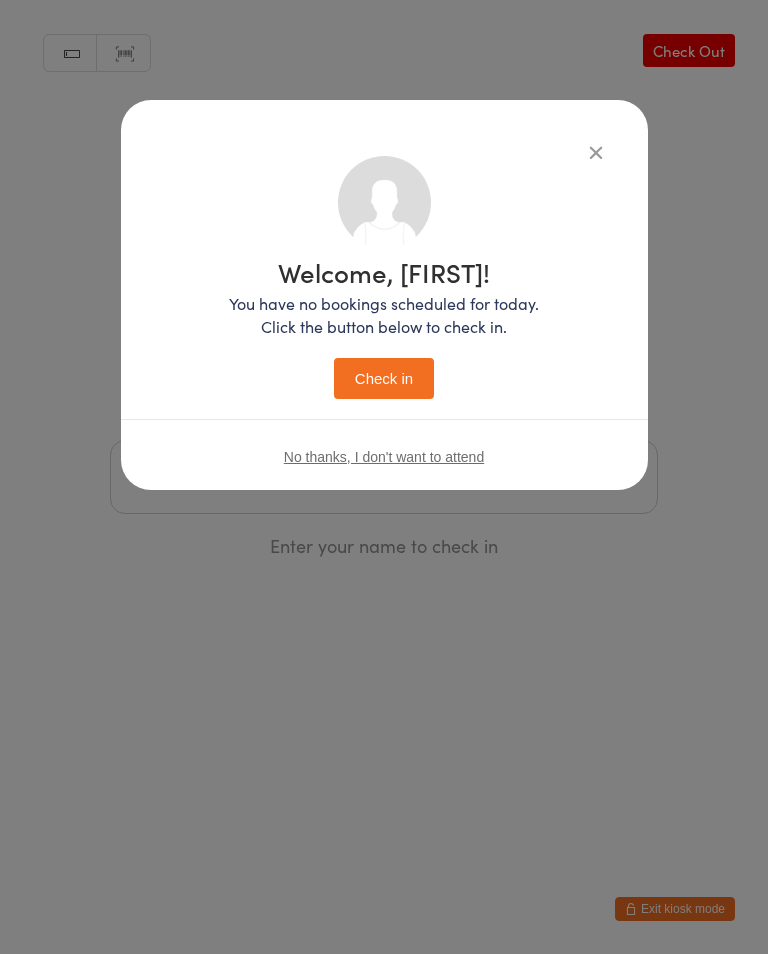 click on "Check in" at bounding box center [384, 378] 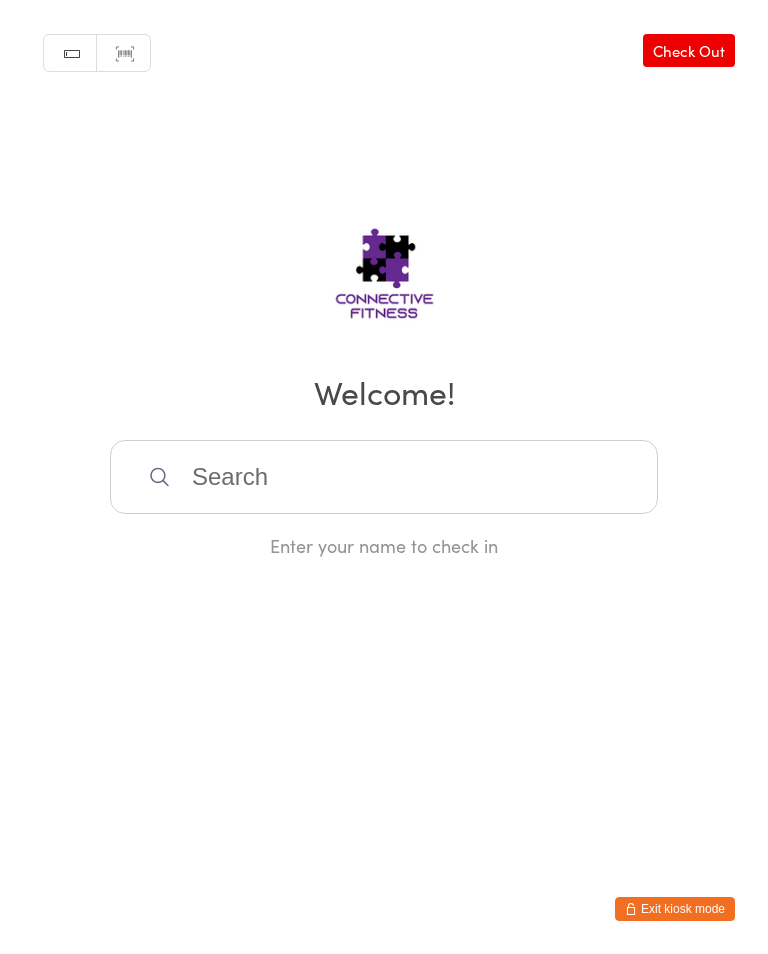 click at bounding box center (384, 477) 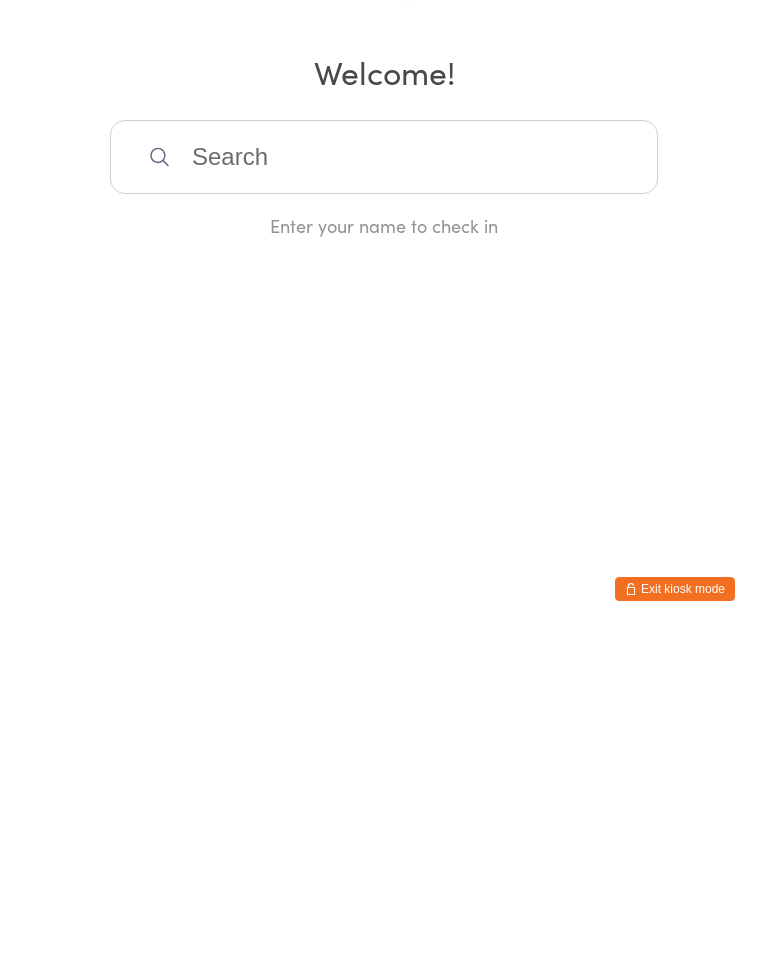 scroll, scrollTop: 0, scrollLeft: 0, axis: both 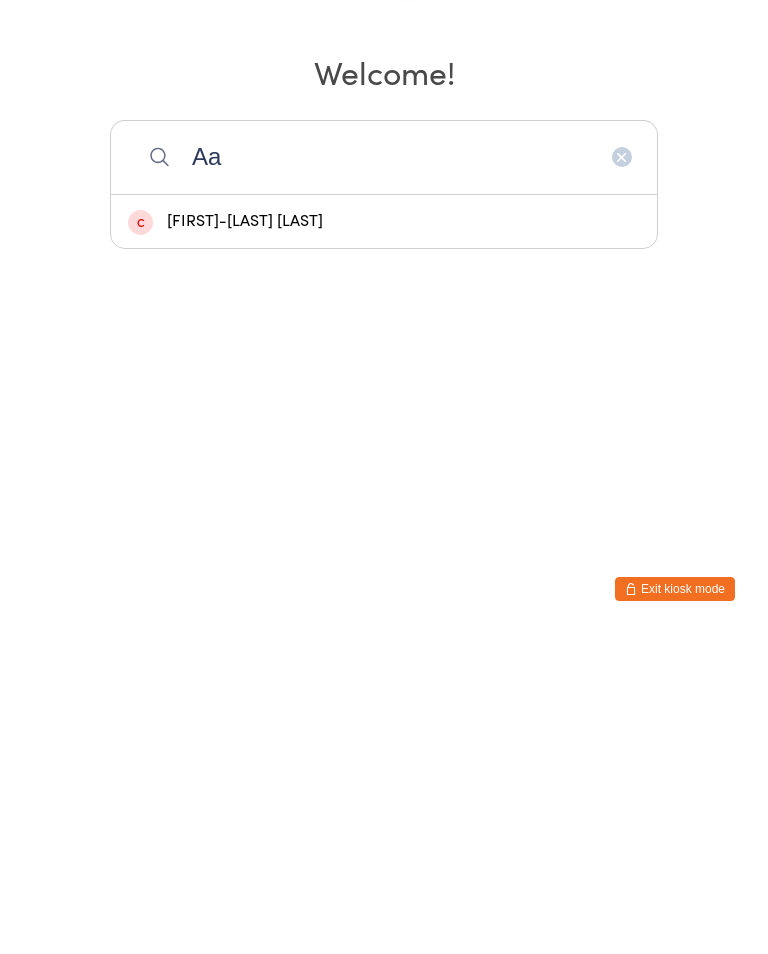 type on "A" 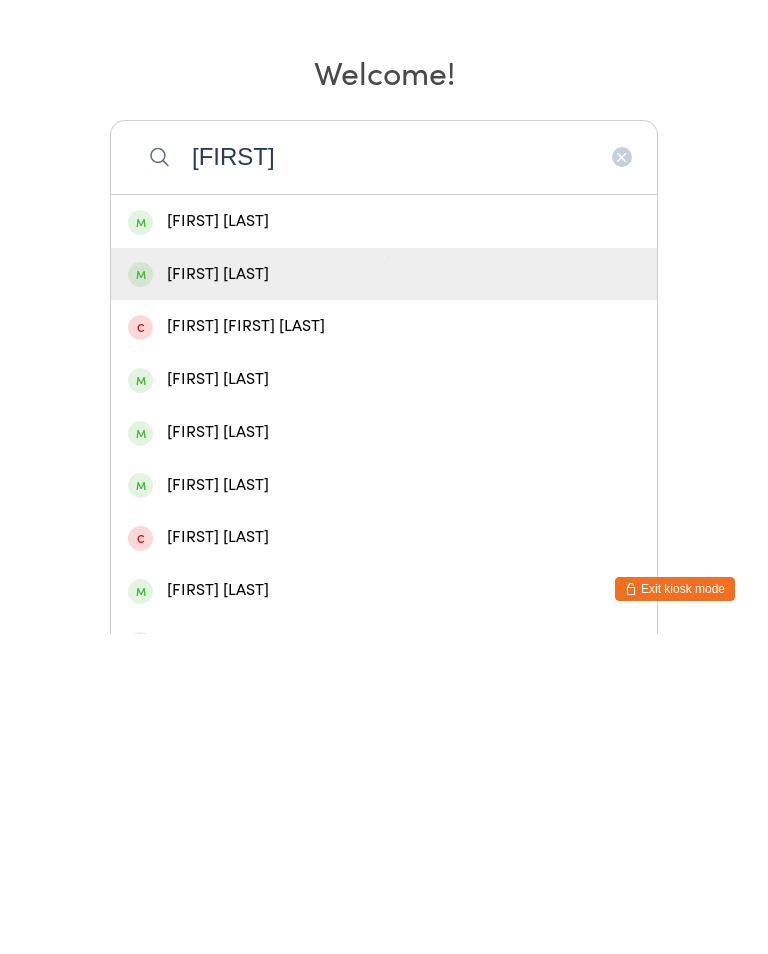 type on "[FIRST]" 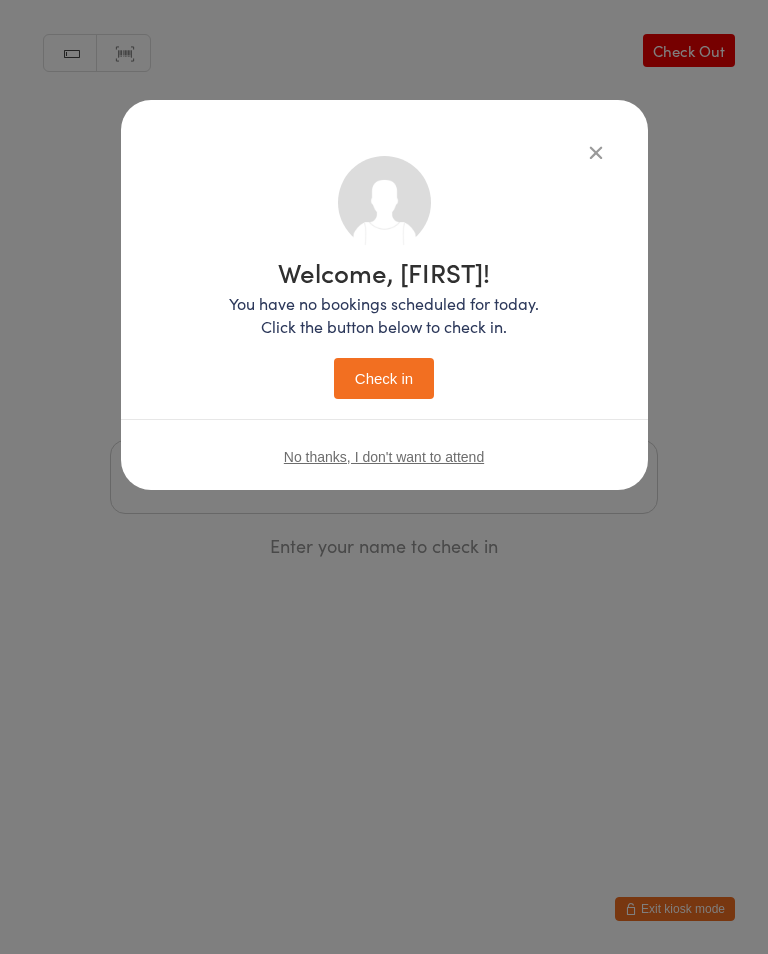 click on "Check in" at bounding box center (384, 378) 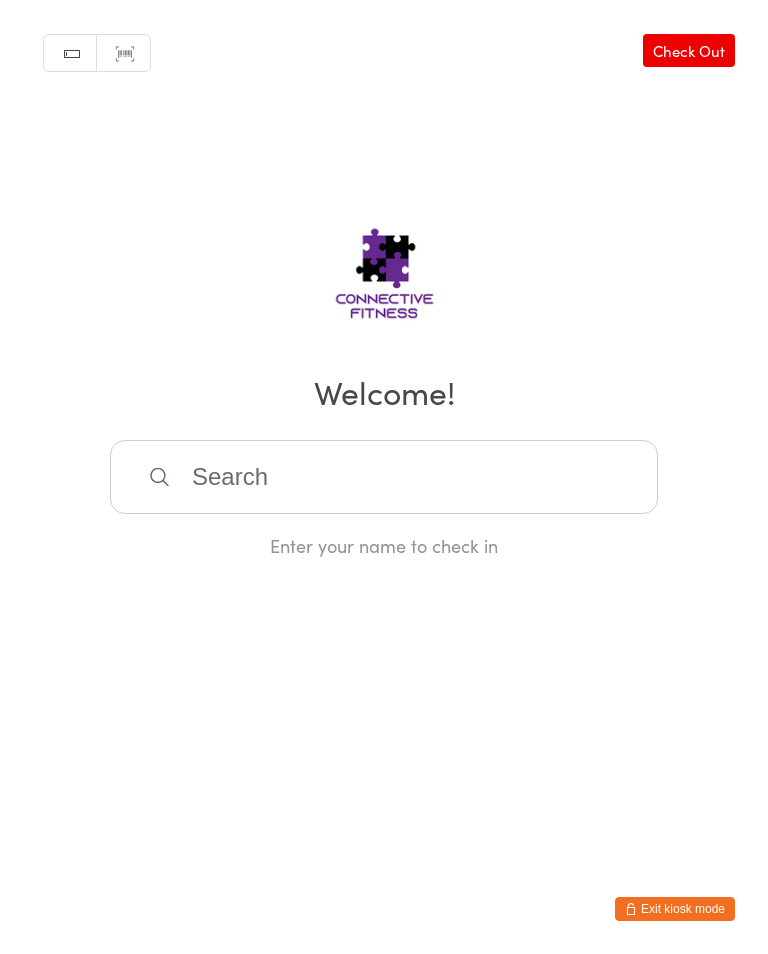 click at bounding box center [384, 477] 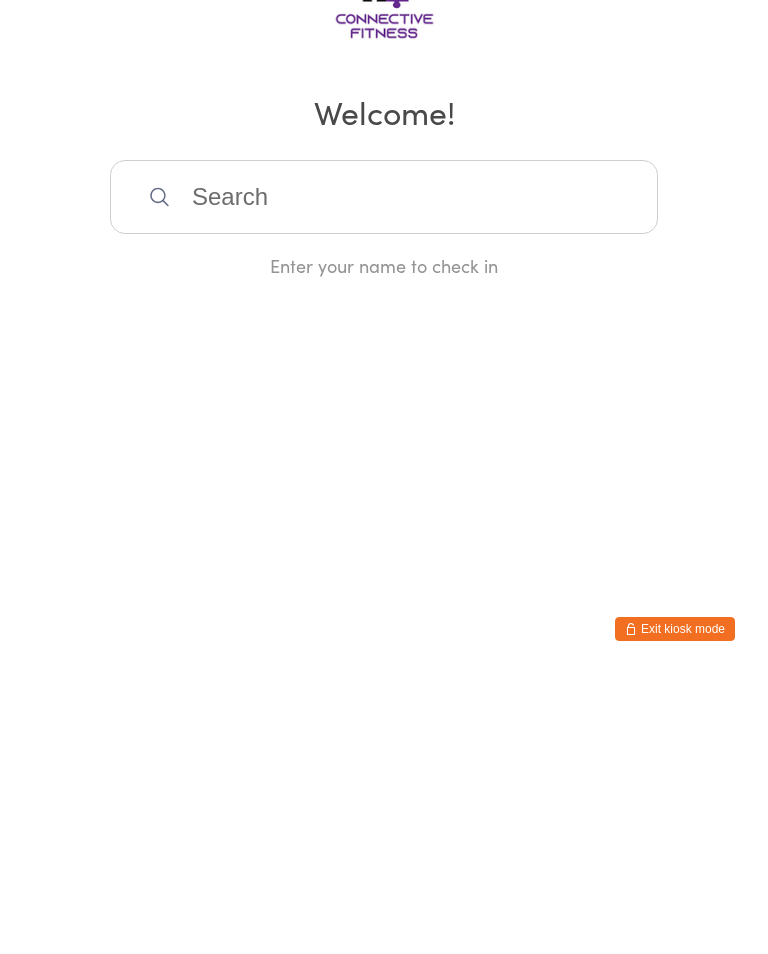 scroll, scrollTop: 0, scrollLeft: 0, axis: both 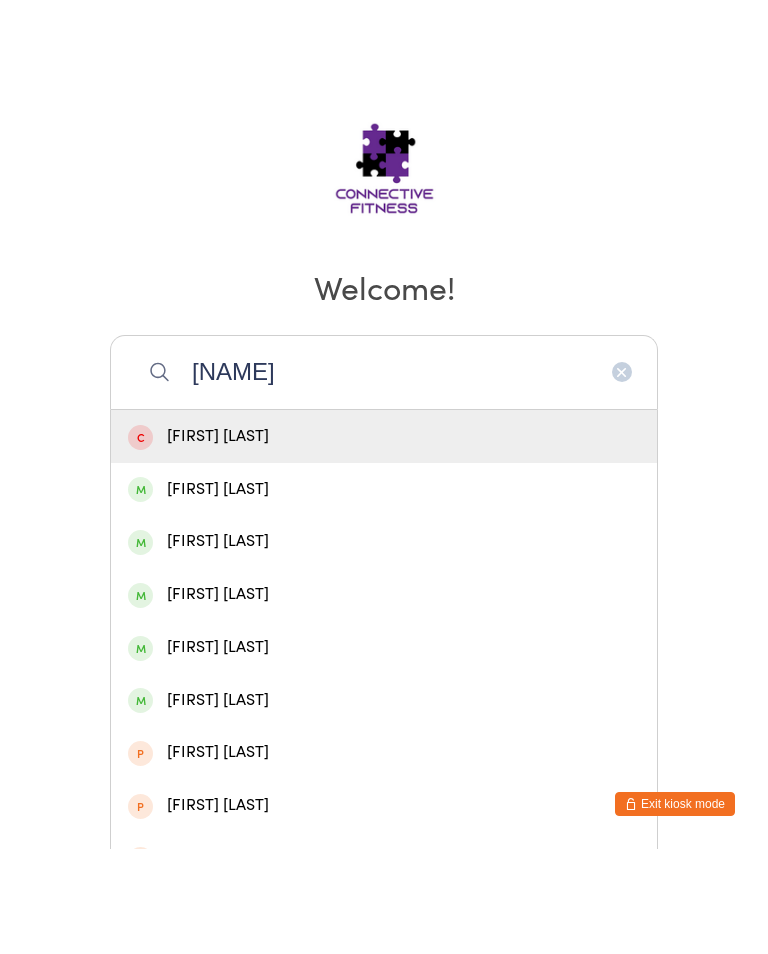 type on "[NAME]" 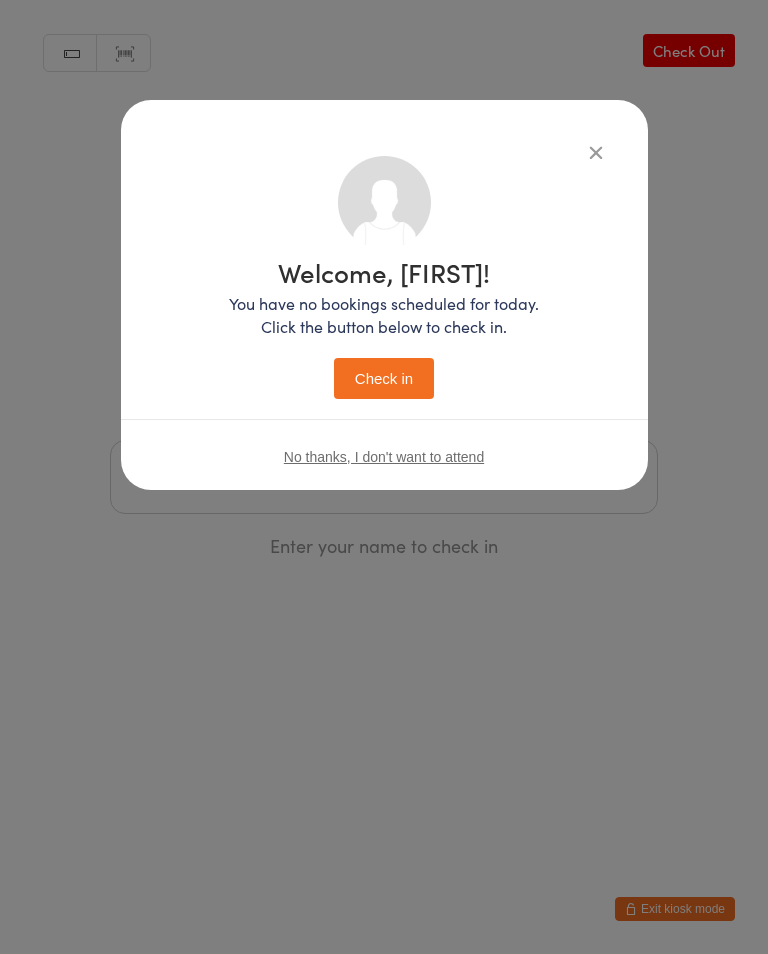 click on "Check in" at bounding box center [384, 378] 